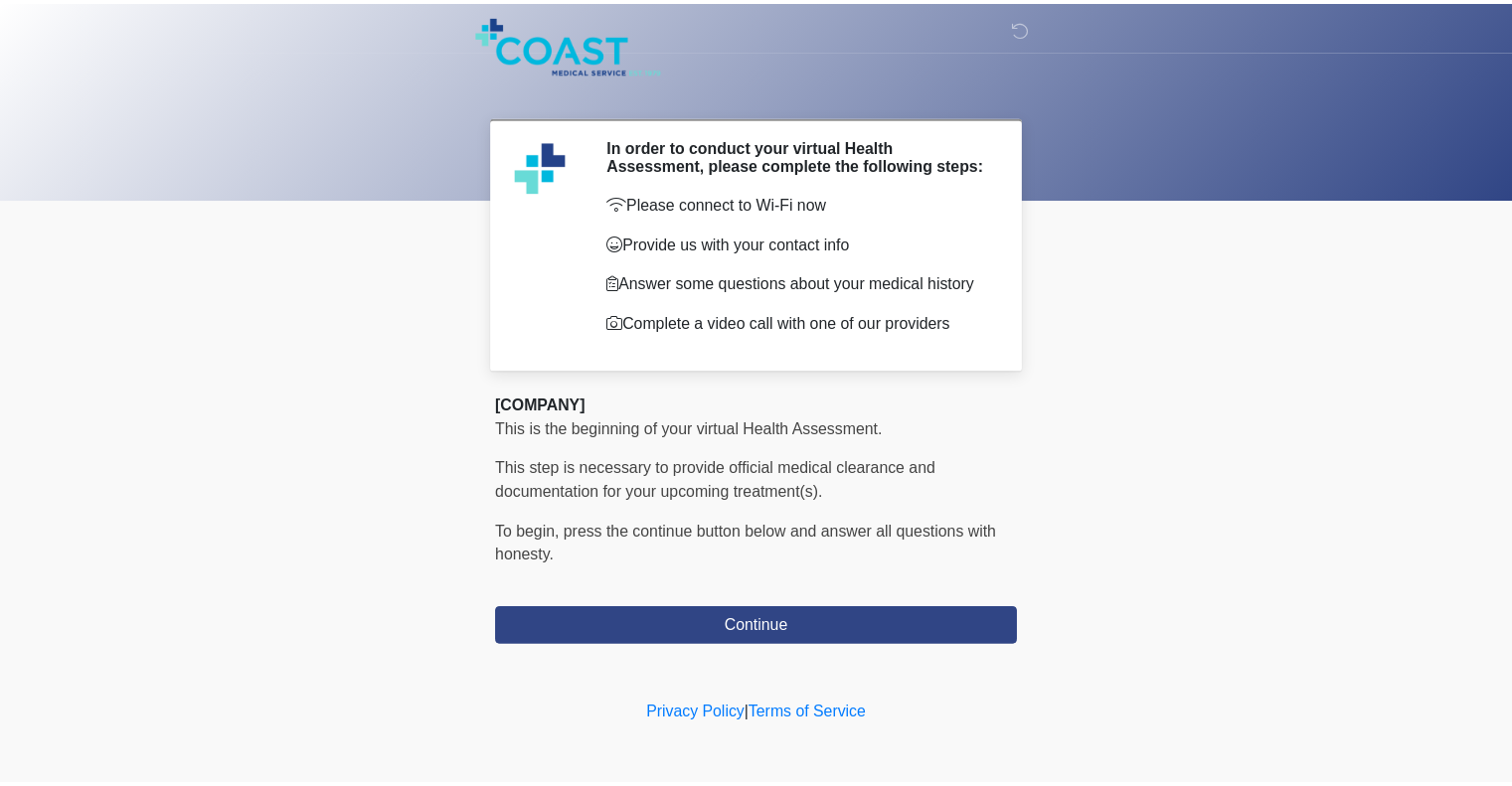 scroll, scrollTop: 0, scrollLeft: 0, axis: both 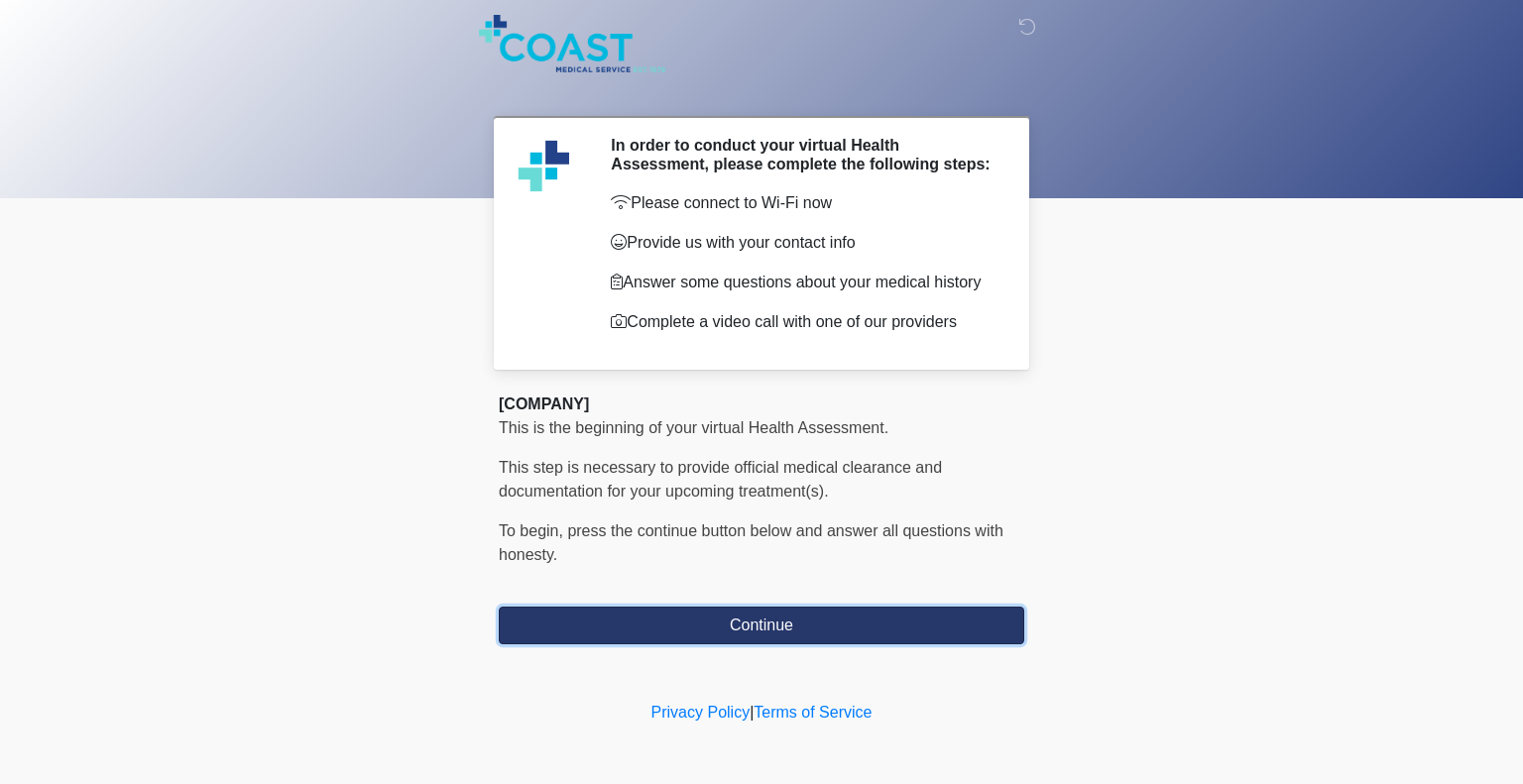 click on "Continue" at bounding box center [762, 625] 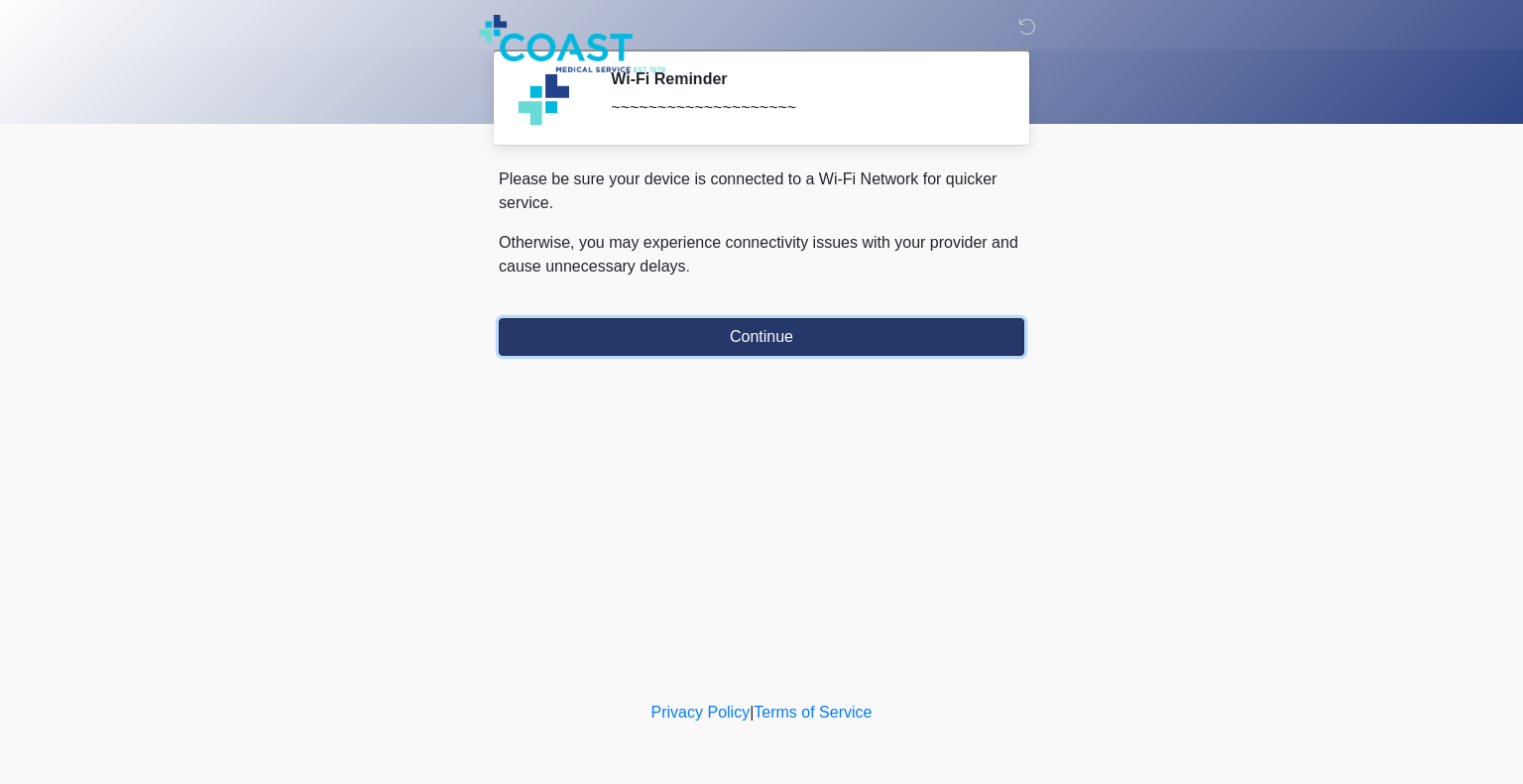 click on "Continue" at bounding box center (762, 337) 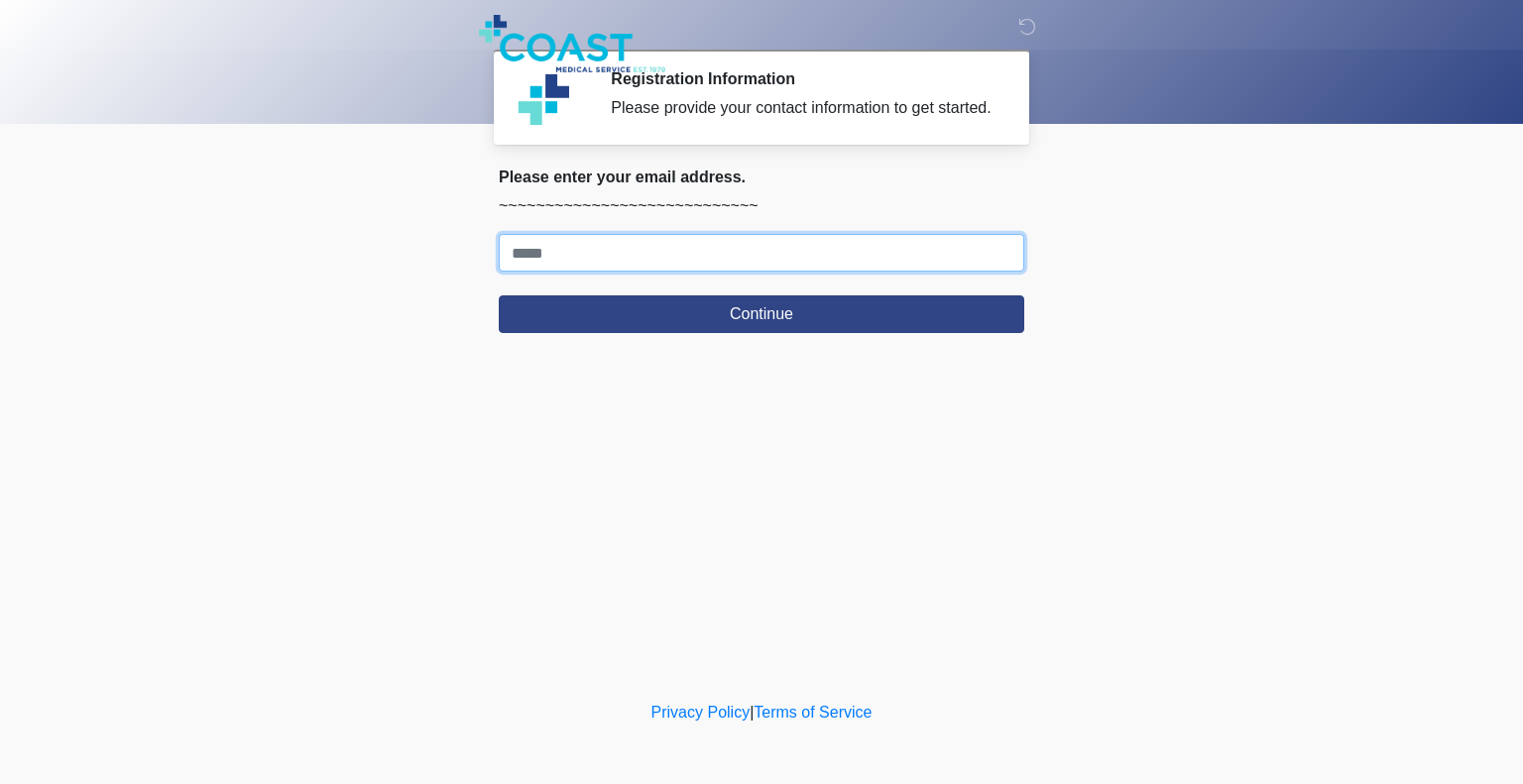 click on "Where should we email your response?" at bounding box center [762, 253] 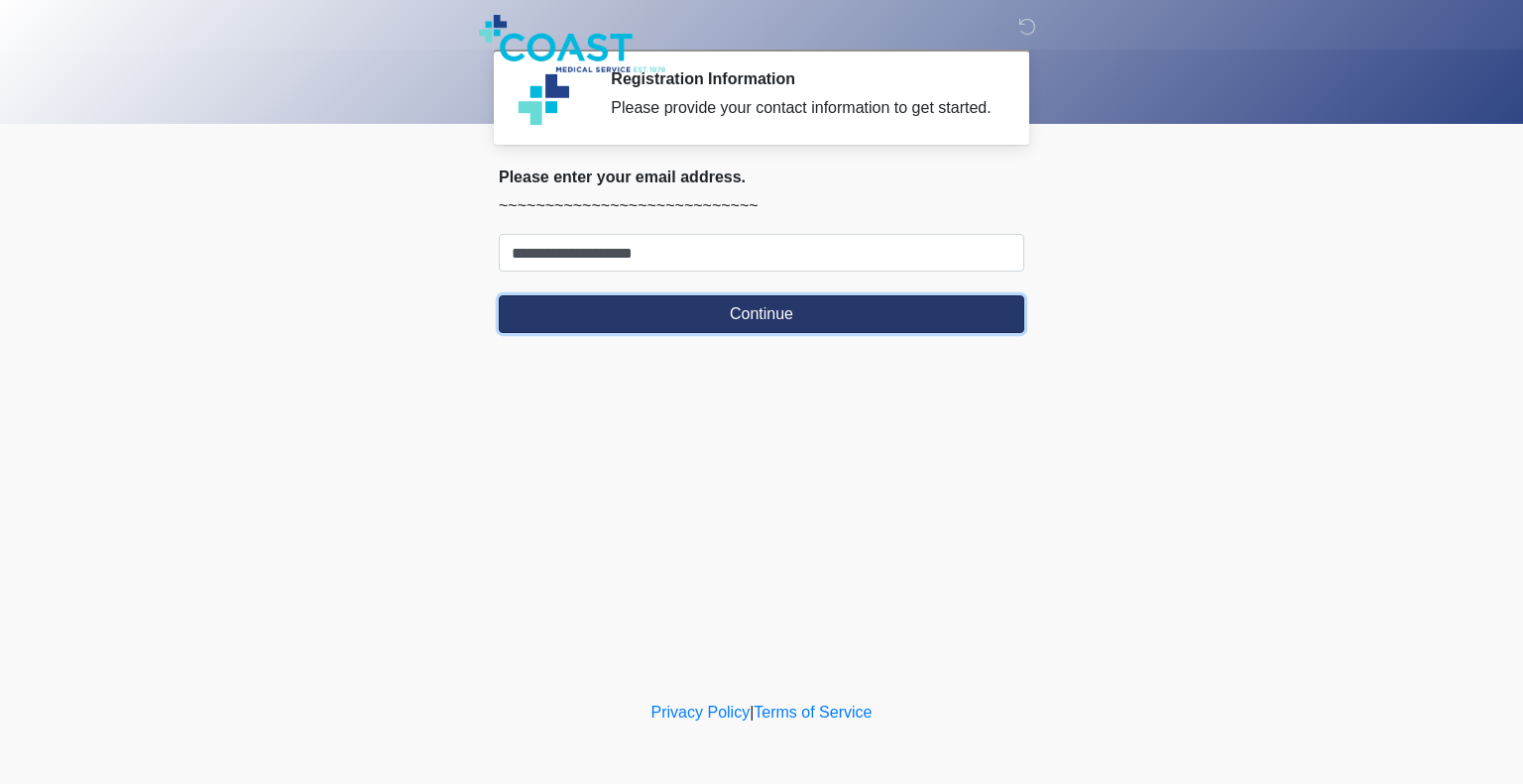 click on "Continue" at bounding box center (762, 314) 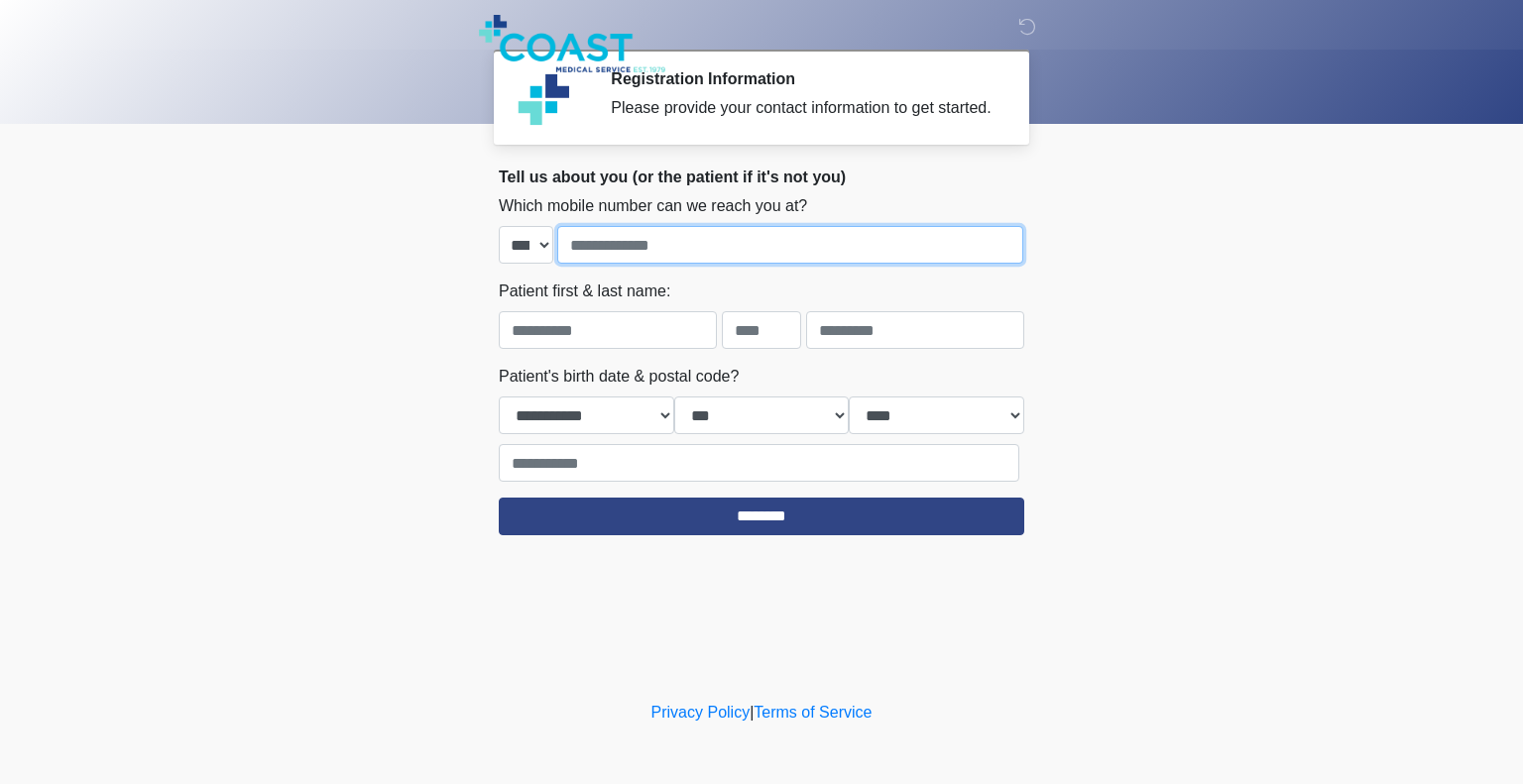 click at bounding box center [790, 245] 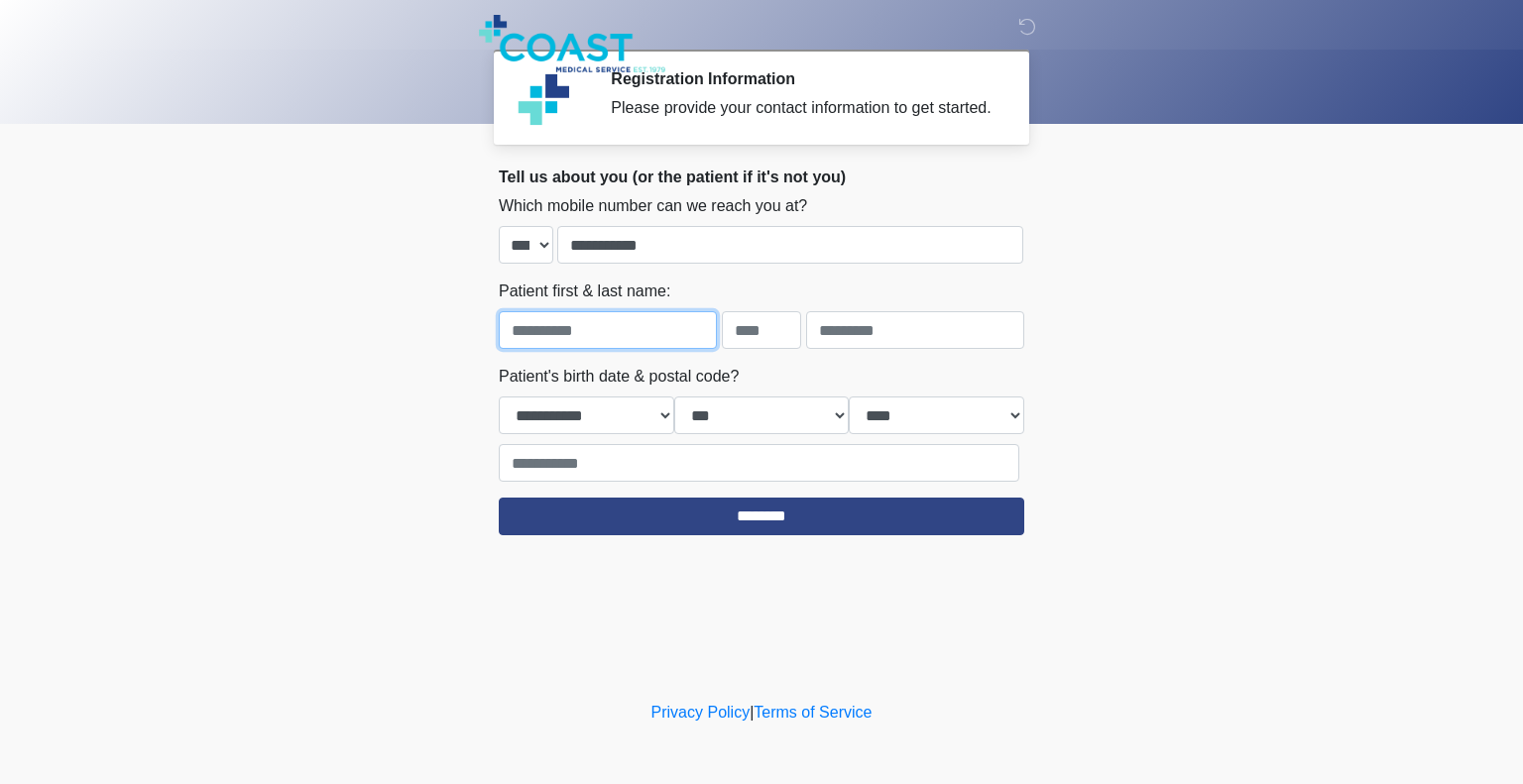type on "*******" 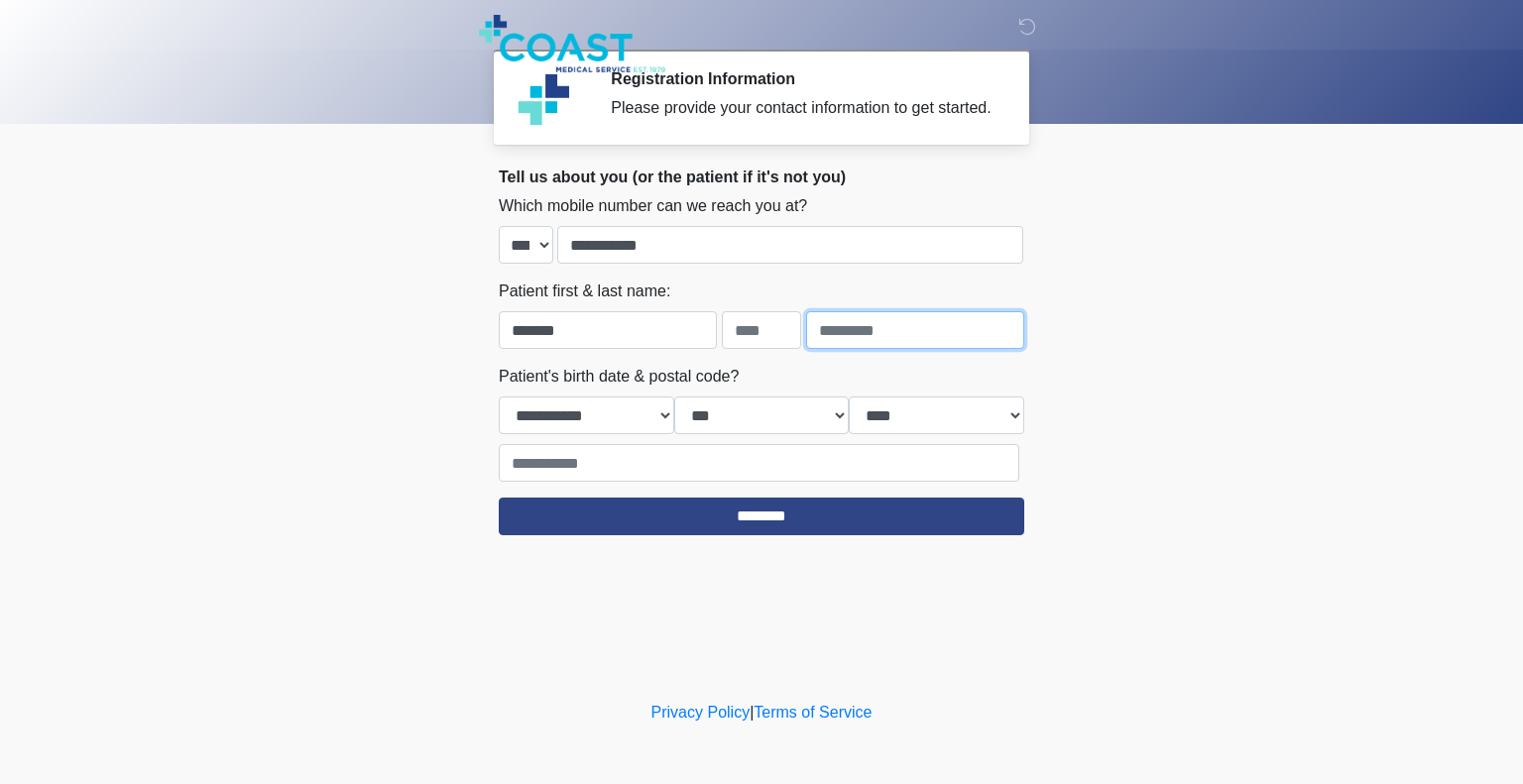 type on "*****" 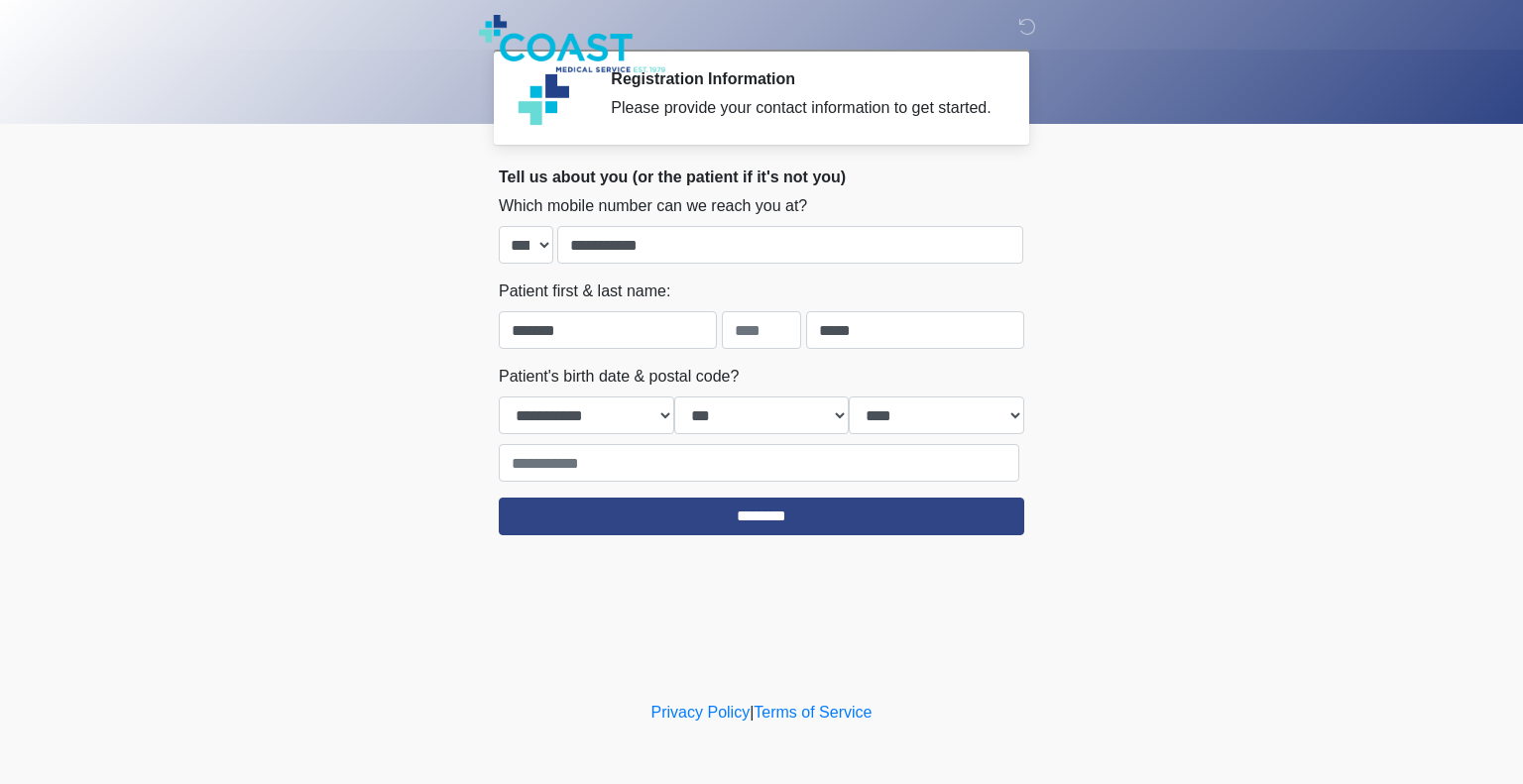type on "*****" 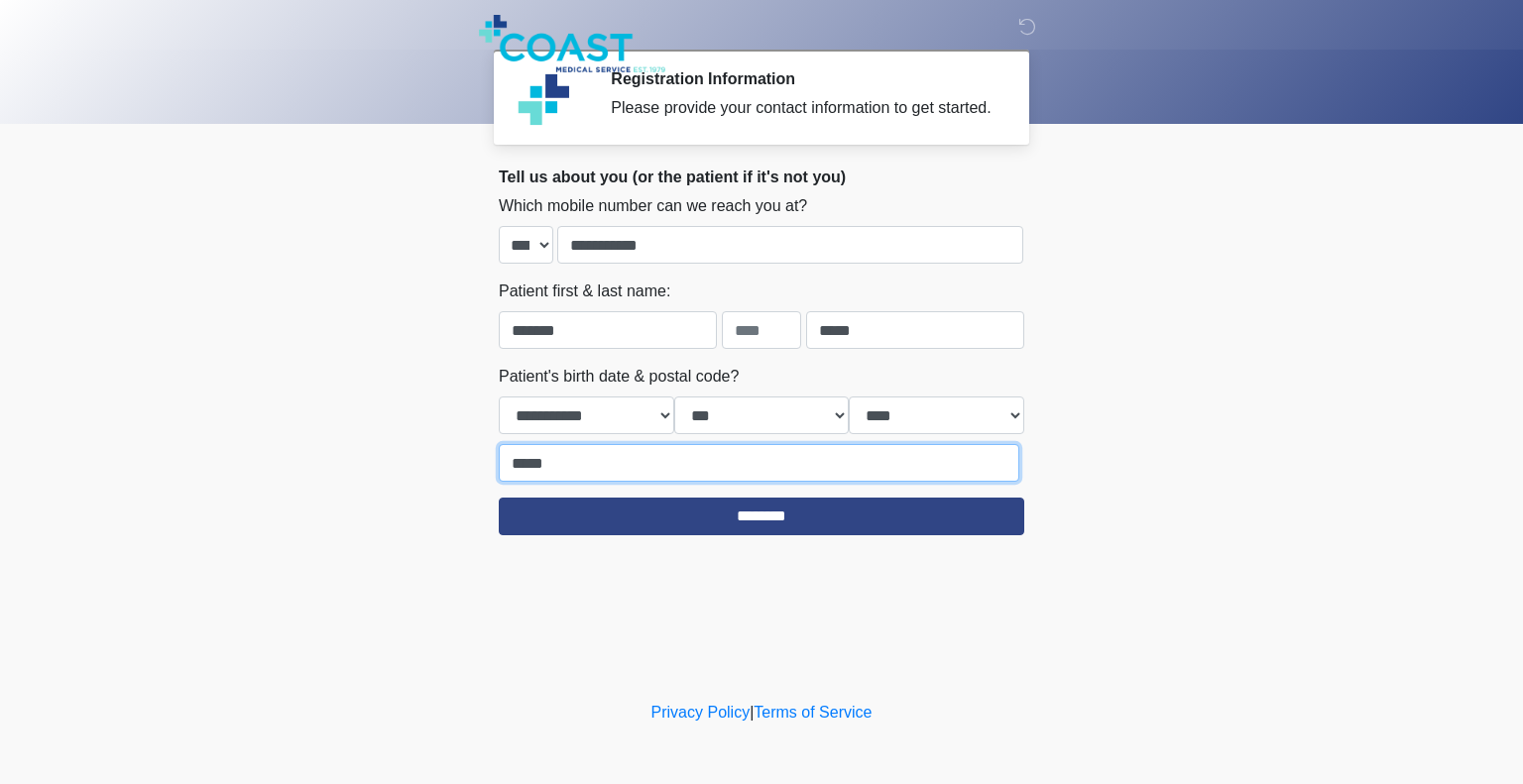 click on "*****" at bounding box center [759, 463] 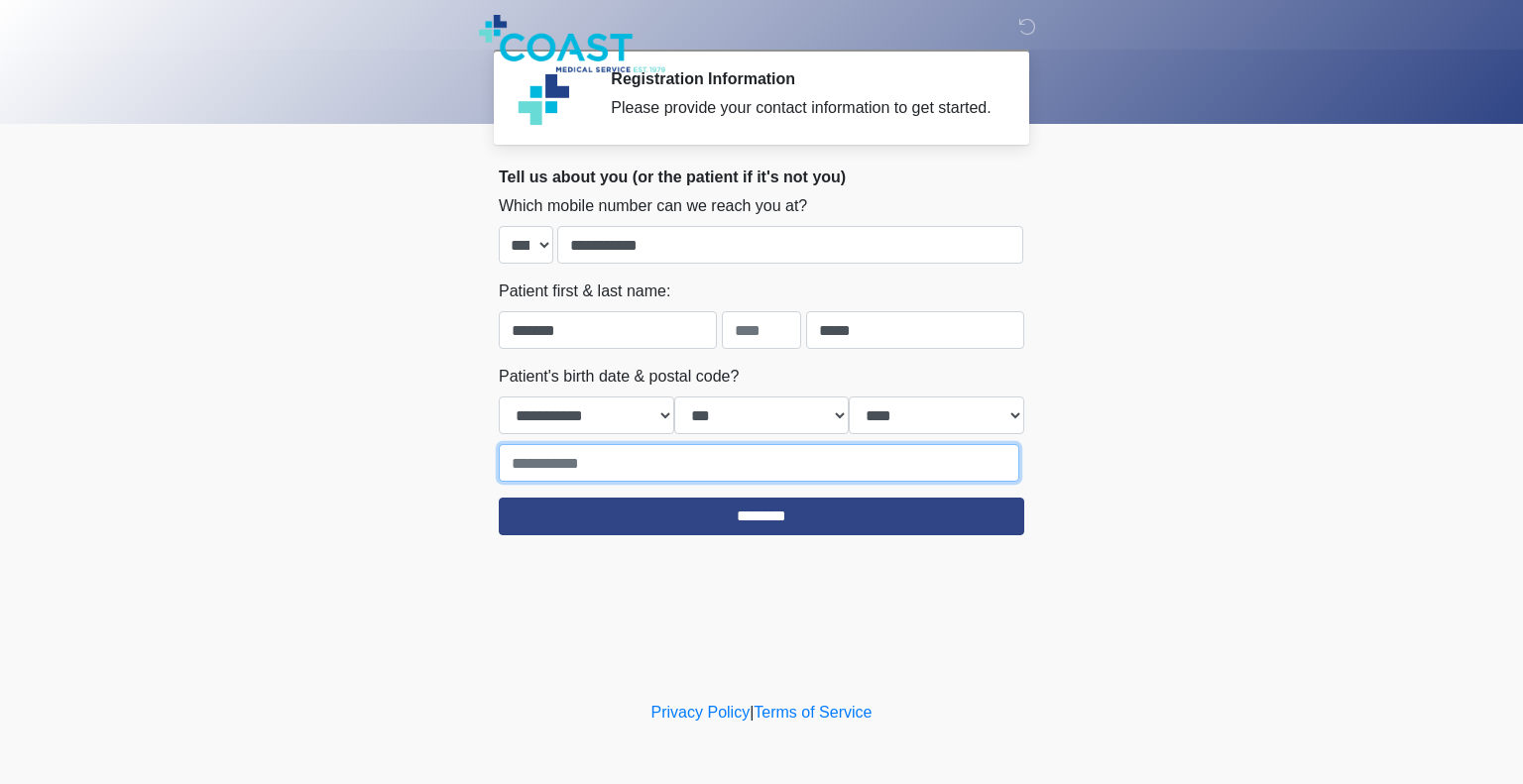 type 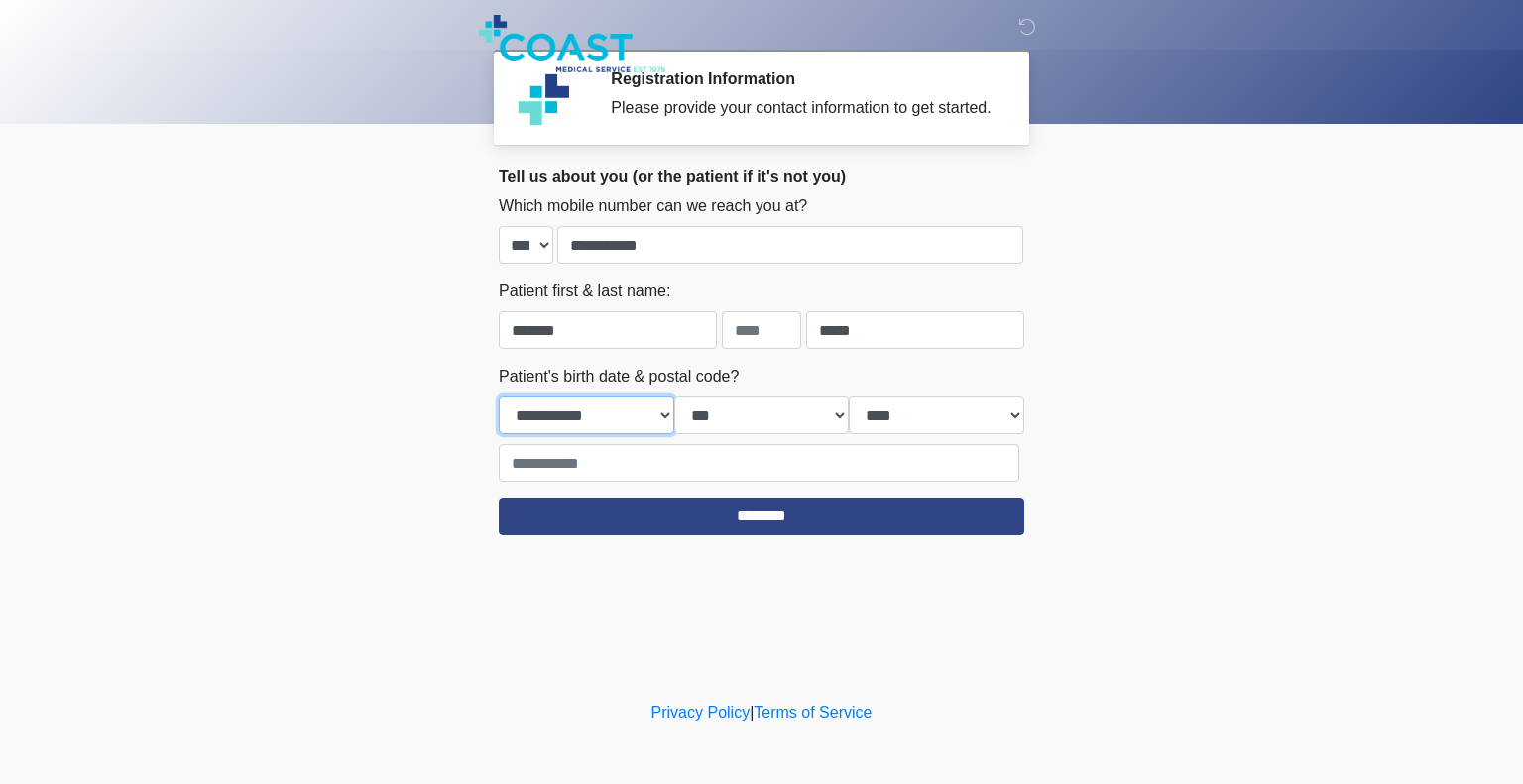 click on "**********" at bounding box center (586, 415) 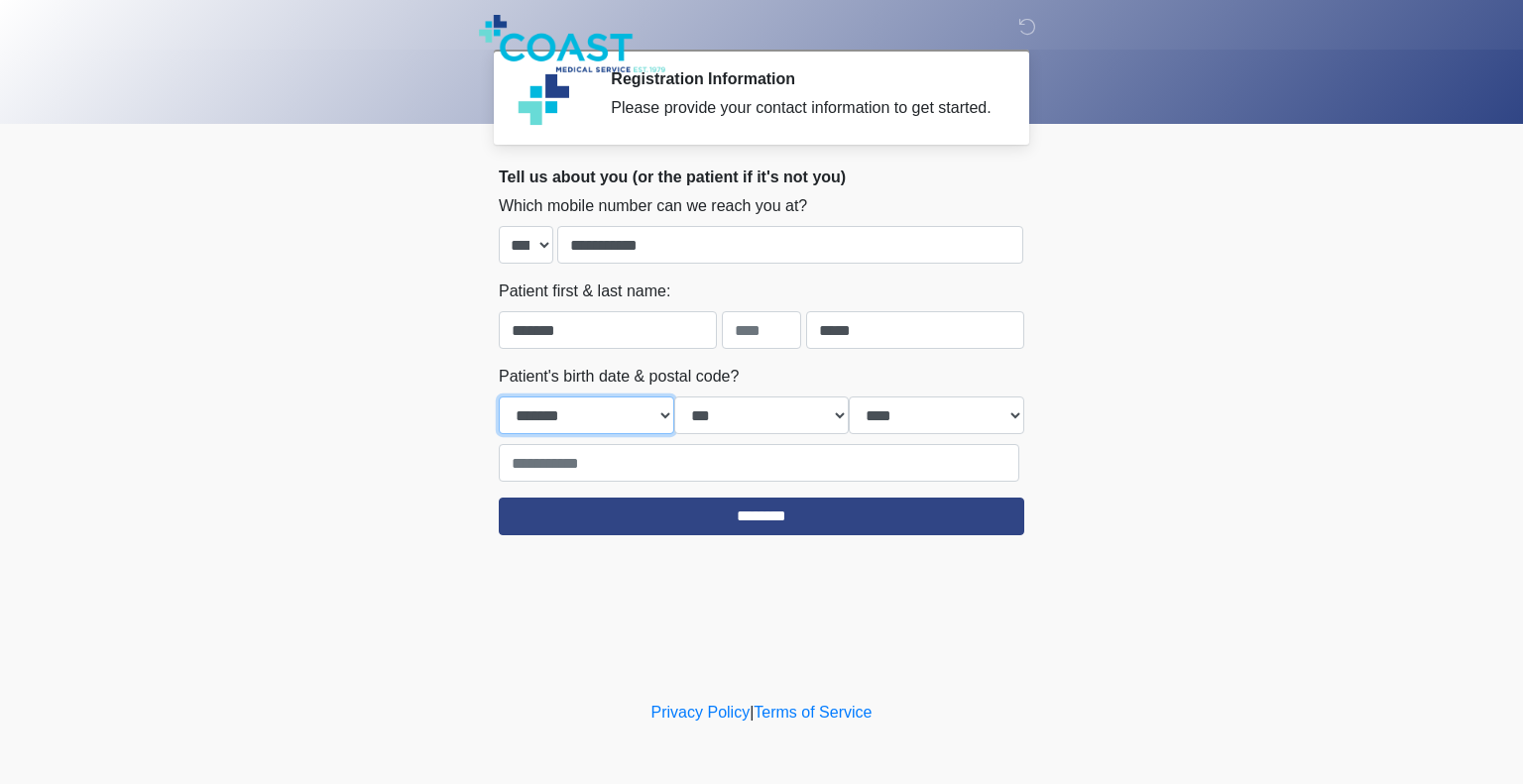 click on "**********" at bounding box center (586, 415) 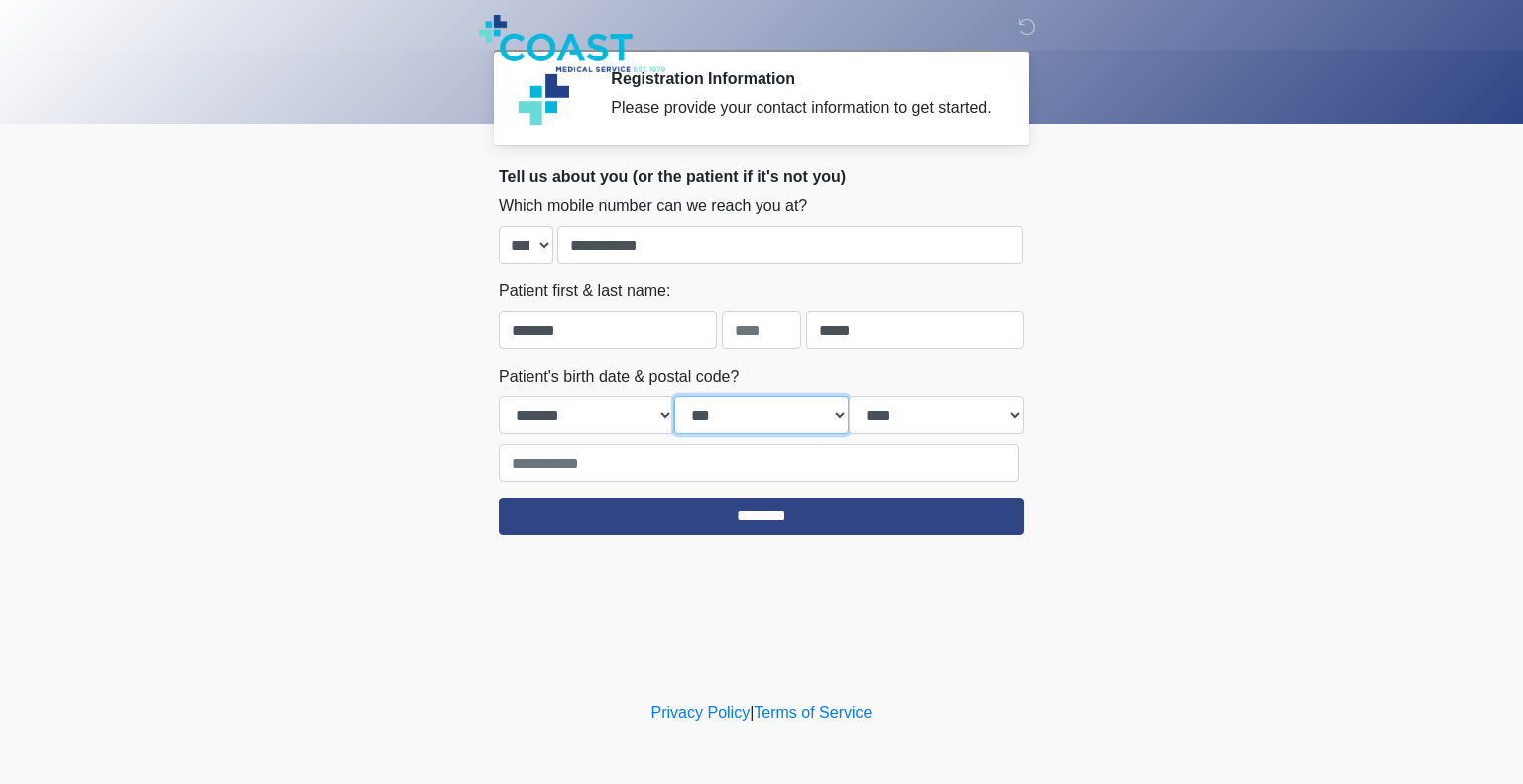 click on "***
*
*
*
*
*
*
*
*
*
**
**
**
**
**
**
**
**
**
**
**
**
**
**
**
**
**
**
**
**
**
**" at bounding box center [762, 415] 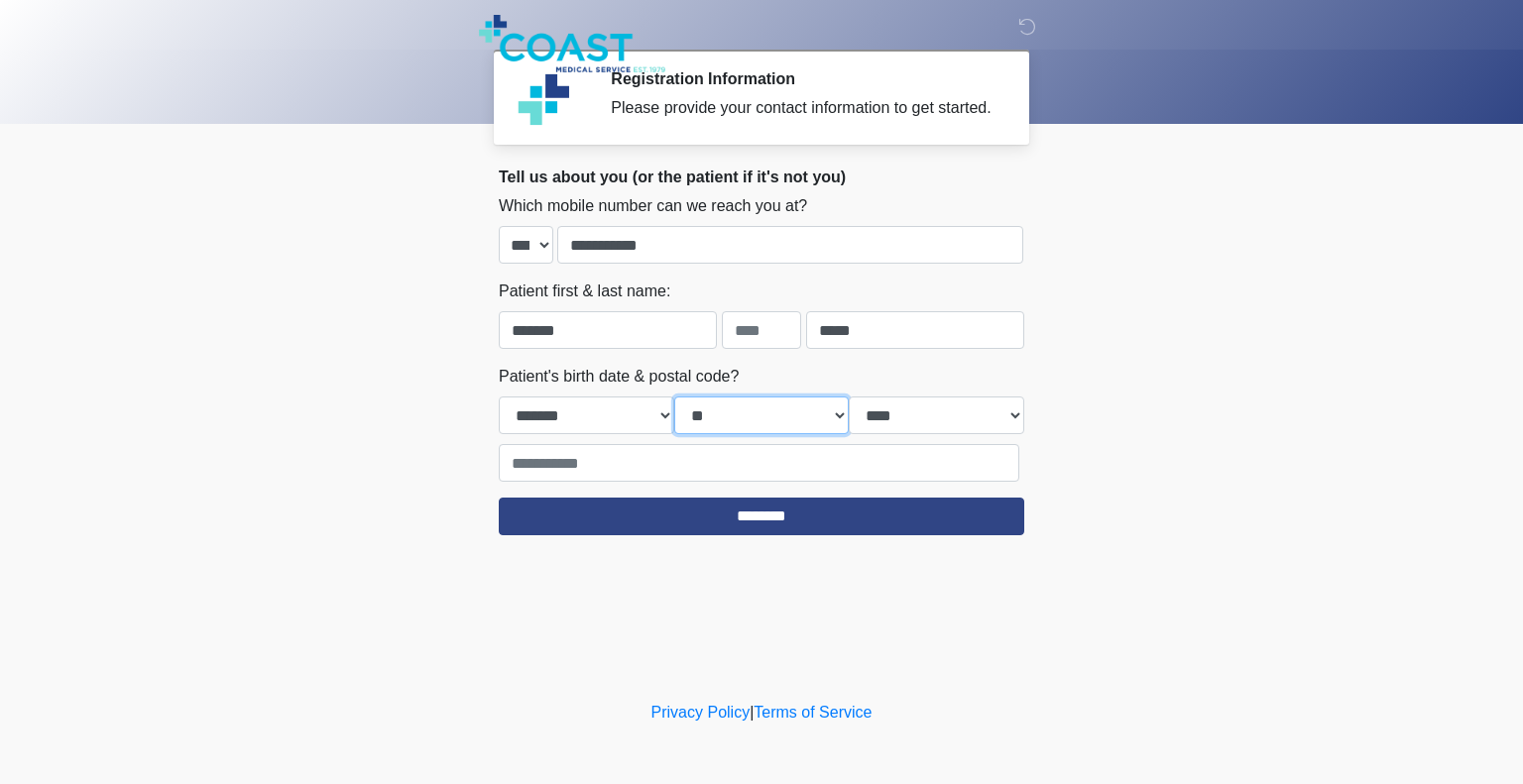 click on "***
*
*
*
*
*
*
*
*
*
**
**
**
**
**
**
**
**
**
**
**
**
**
**
**
**
**
**
**
**
**
**" at bounding box center (762, 415) 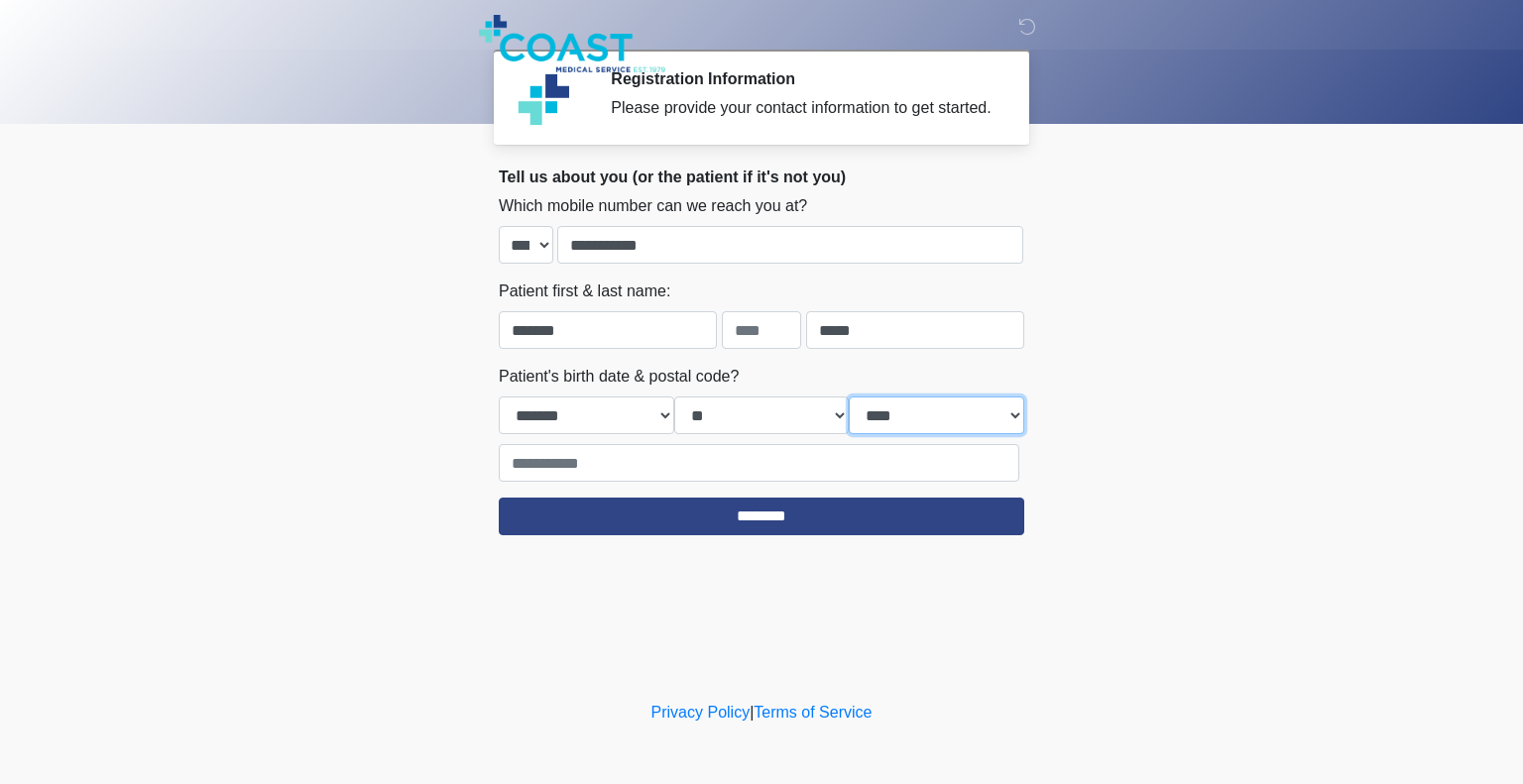 click on "****
****
****
****
****
****
****
****
****
****
****
****
****
****
****
****
****
****
****
****
****
****
****
****
****
****
****
****
****
****
****
****
****
****
****
****
****
****
****
****
****
****
****
****
****
****
****
****
****
****
****
****
****
****
****
****
****
****
****
****
****
****
****
****
****
****
****
****
****
****
****
****
****
****
****
****
****
****
****
****
****
****
****
****
****
****
****
****
****
****
****
****
****
****
****
****
****
****
****
****
****
****" at bounding box center (936, 415) 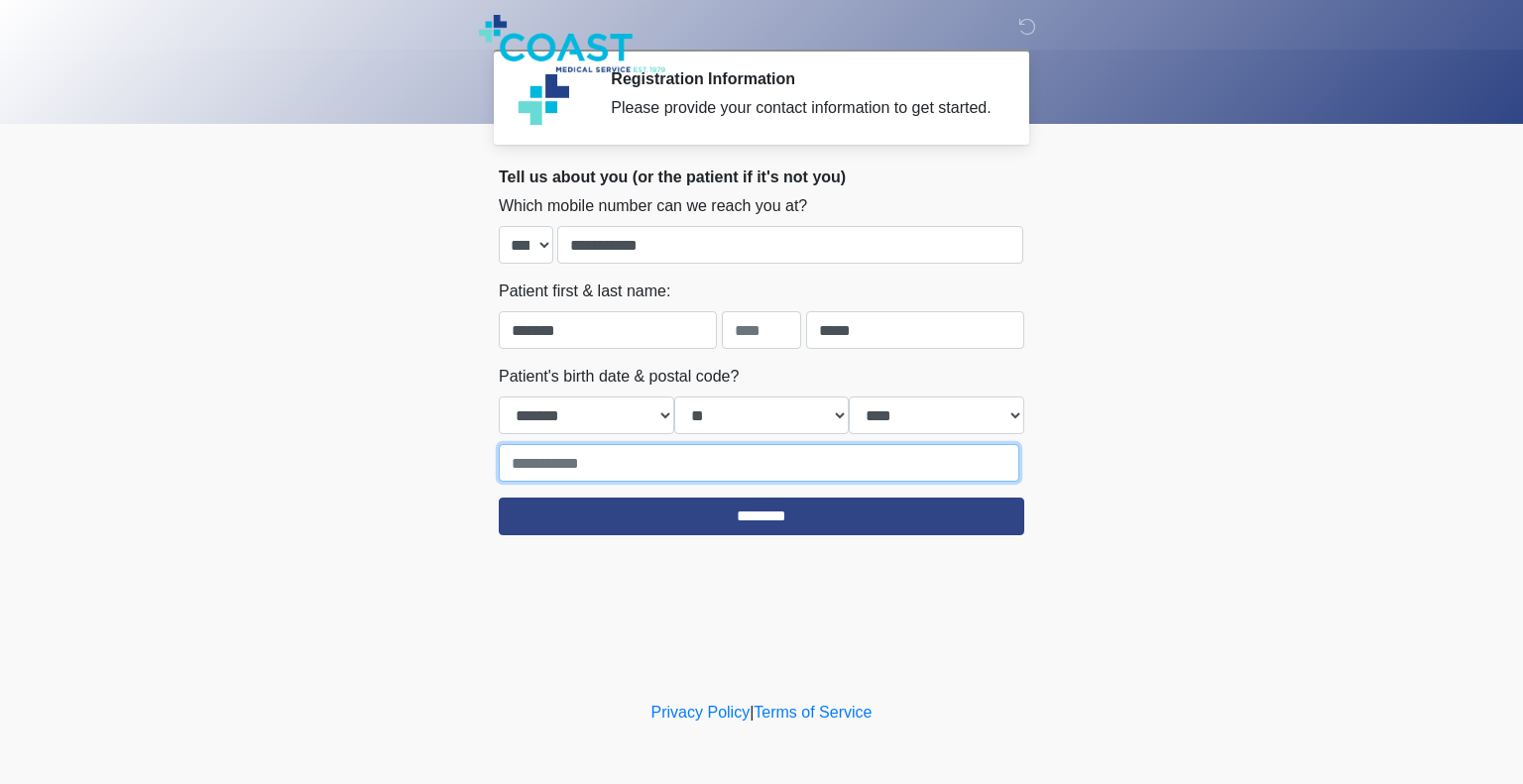 click at bounding box center (759, 463) 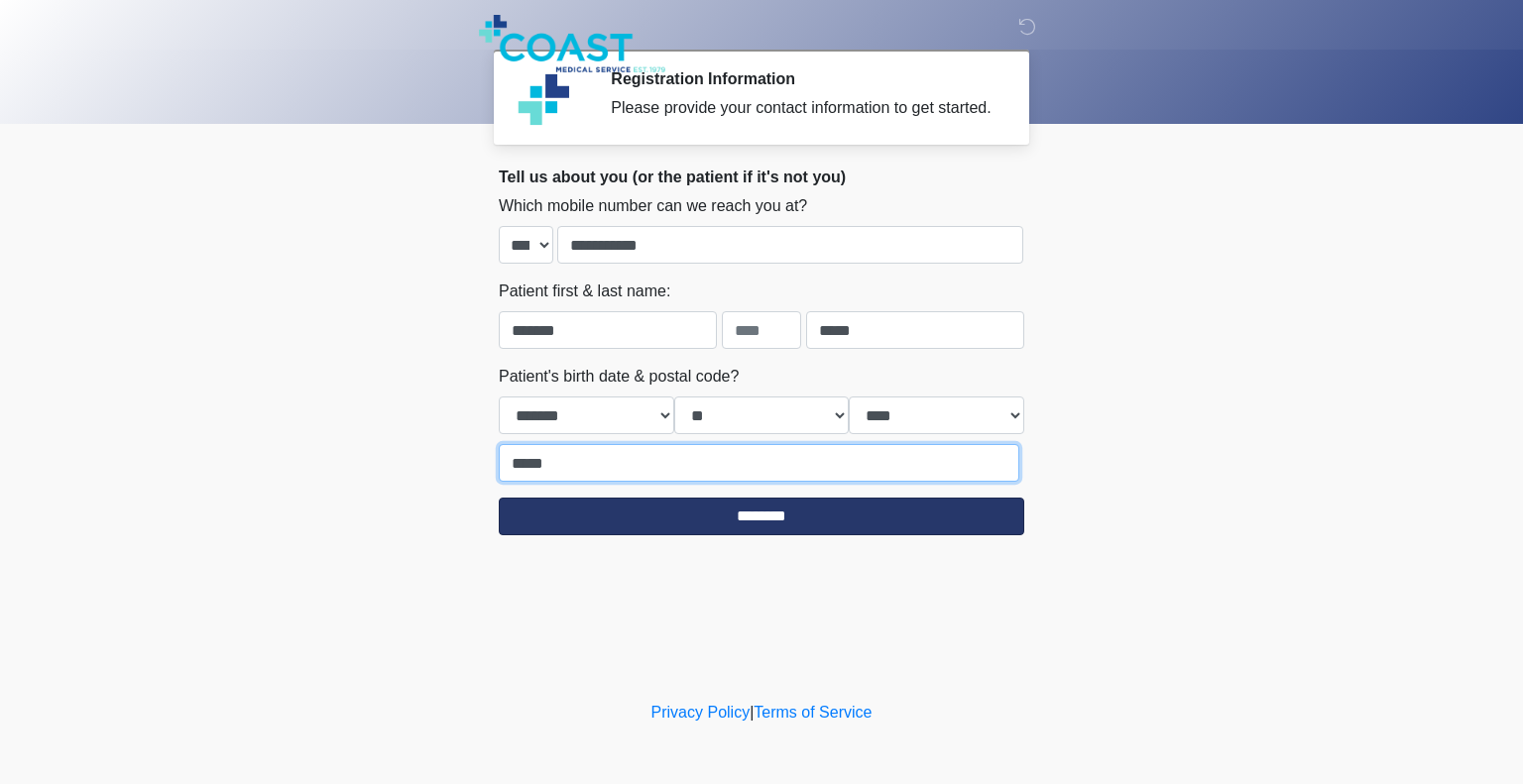 type on "*****" 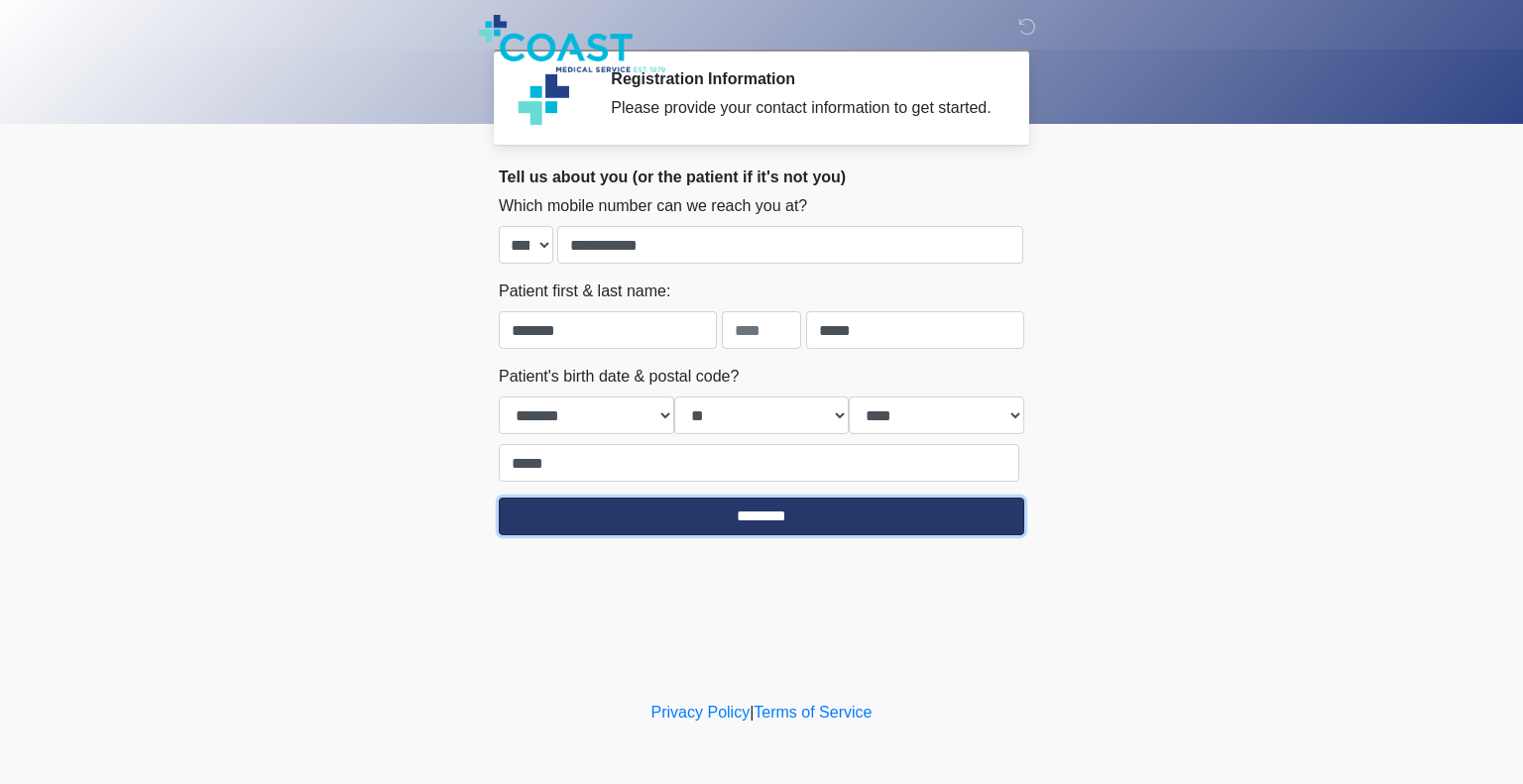 click on "********" at bounding box center (762, 516) 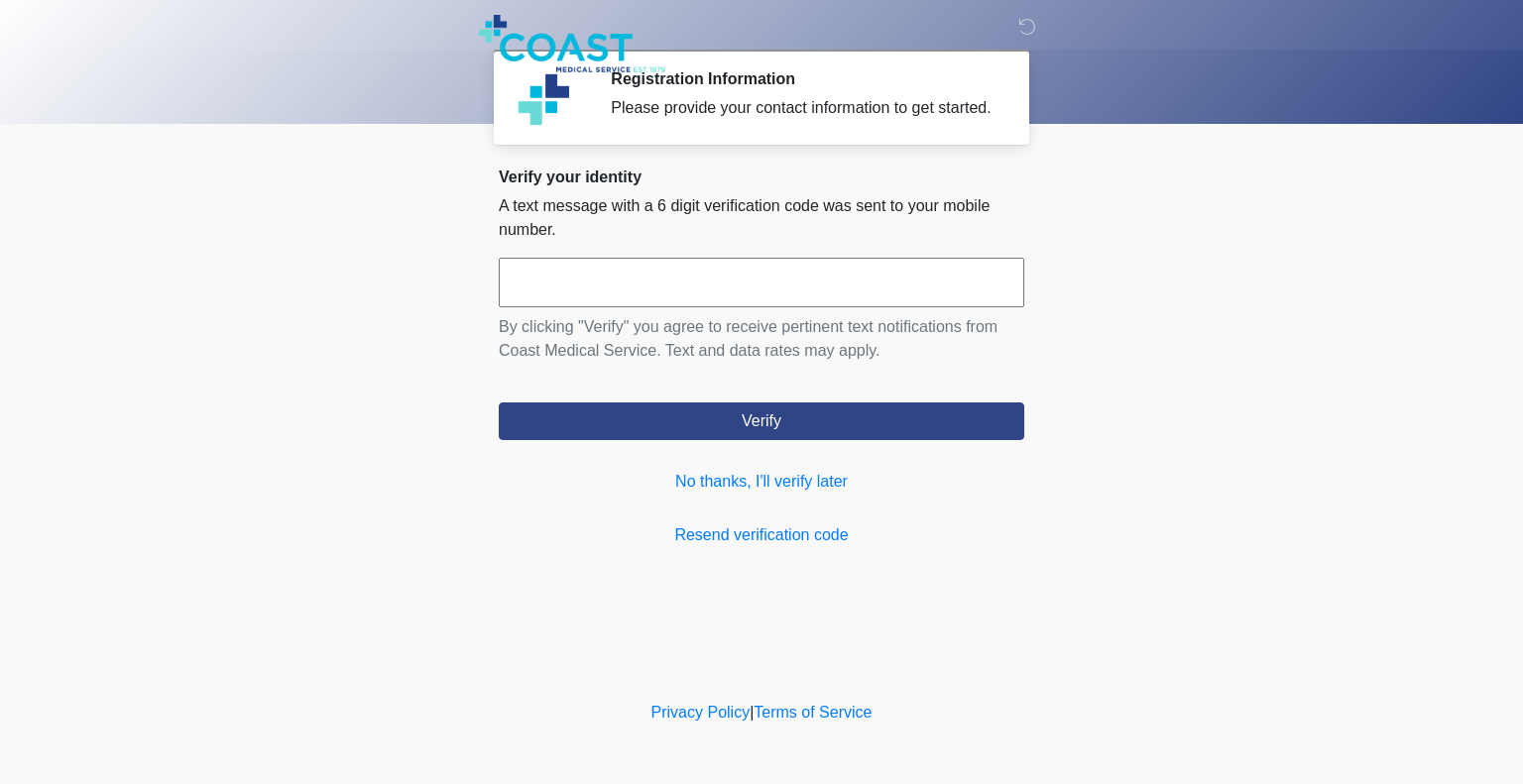 click at bounding box center [762, 282] 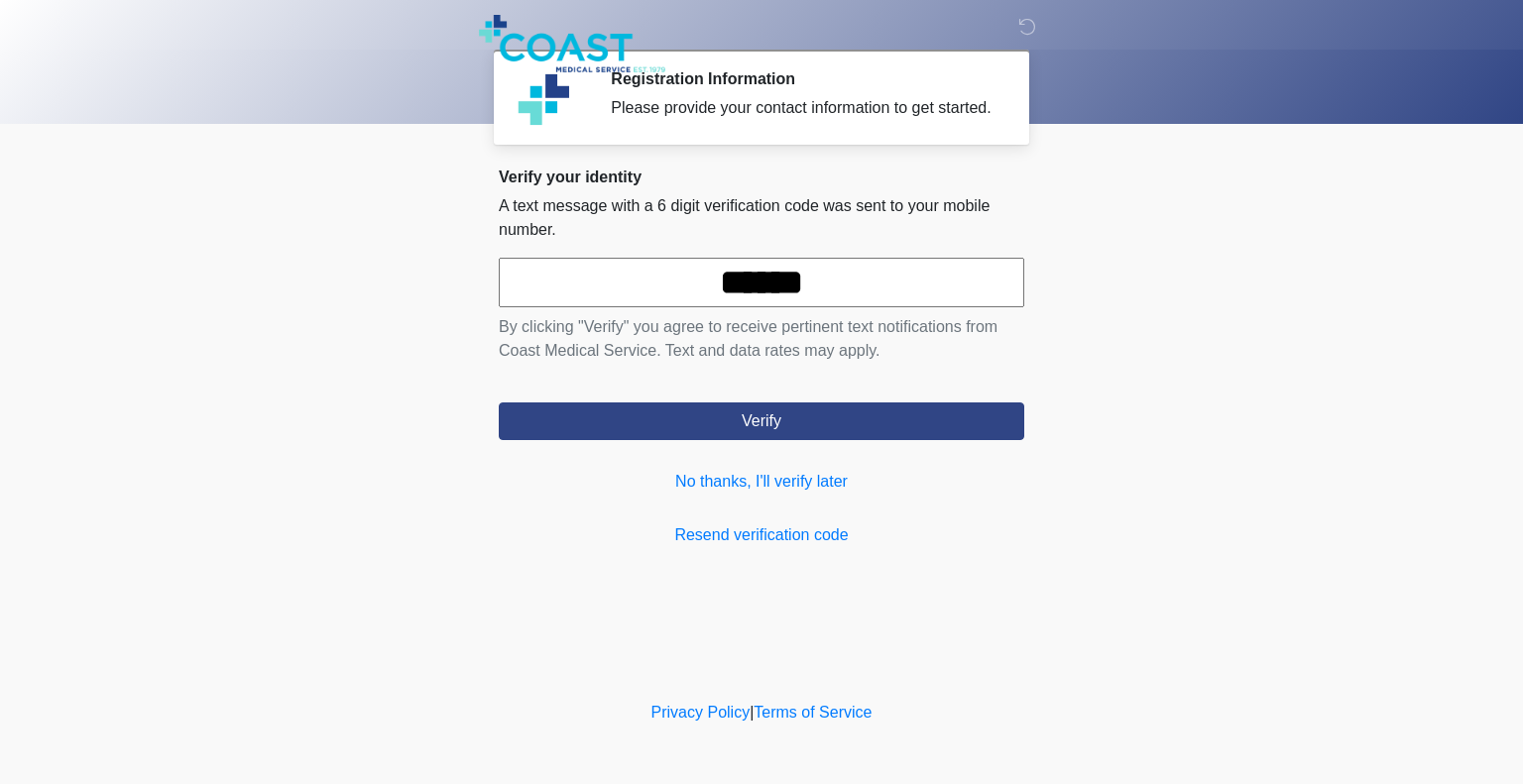 type on "******" 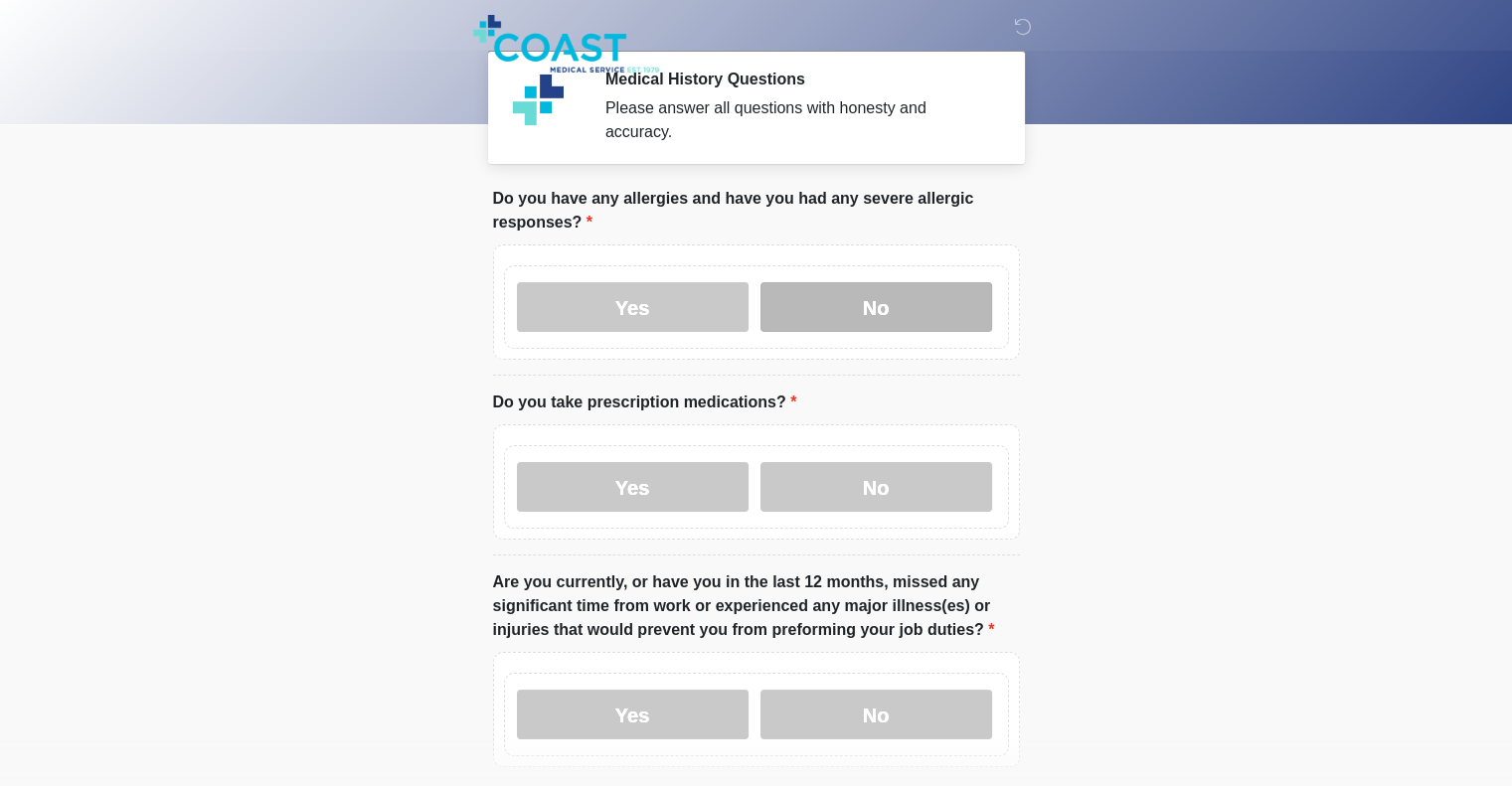 click on "No" at bounding box center [876, 307] 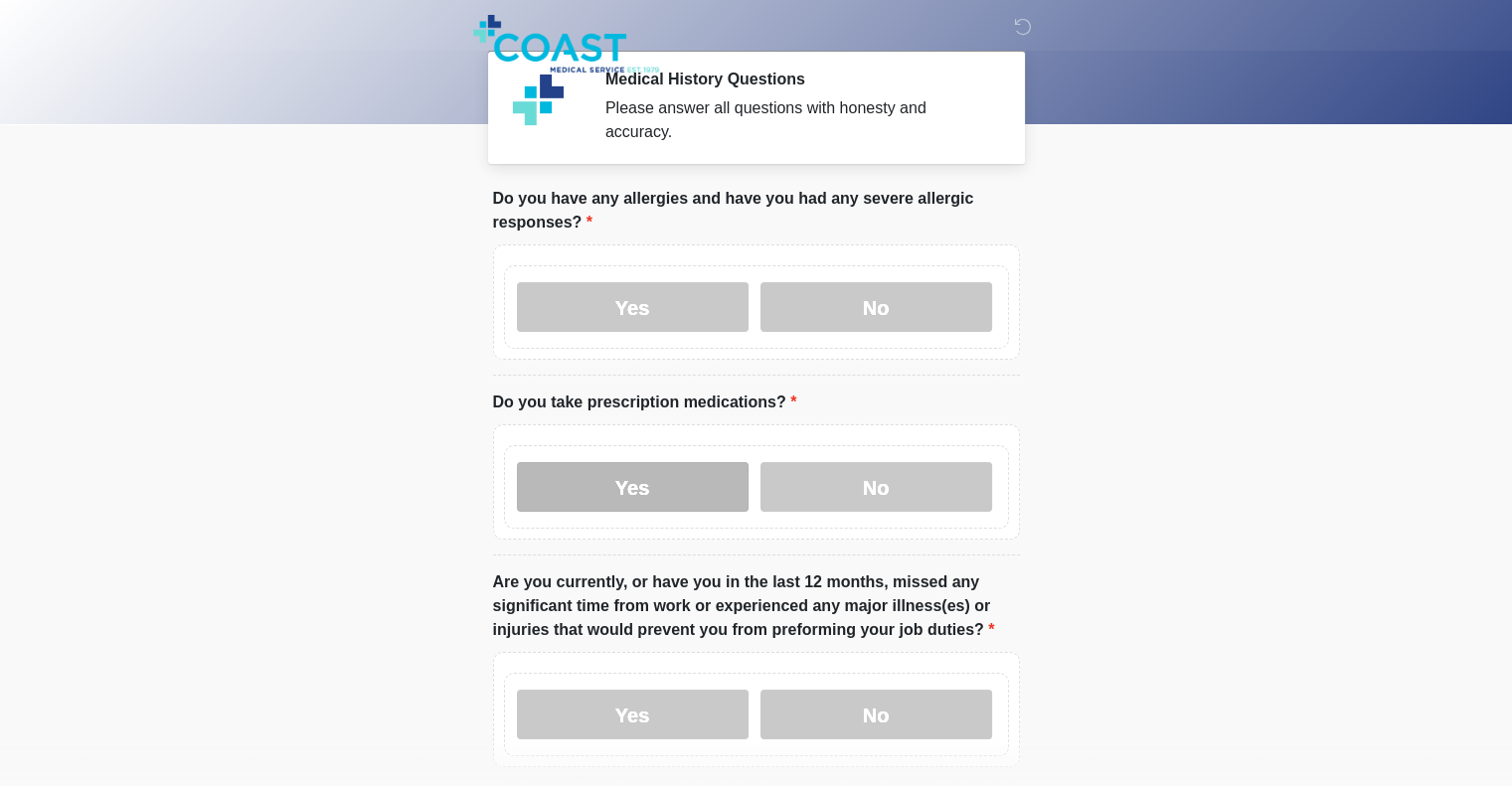 click on "Yes" at bounding box center (632, 487) 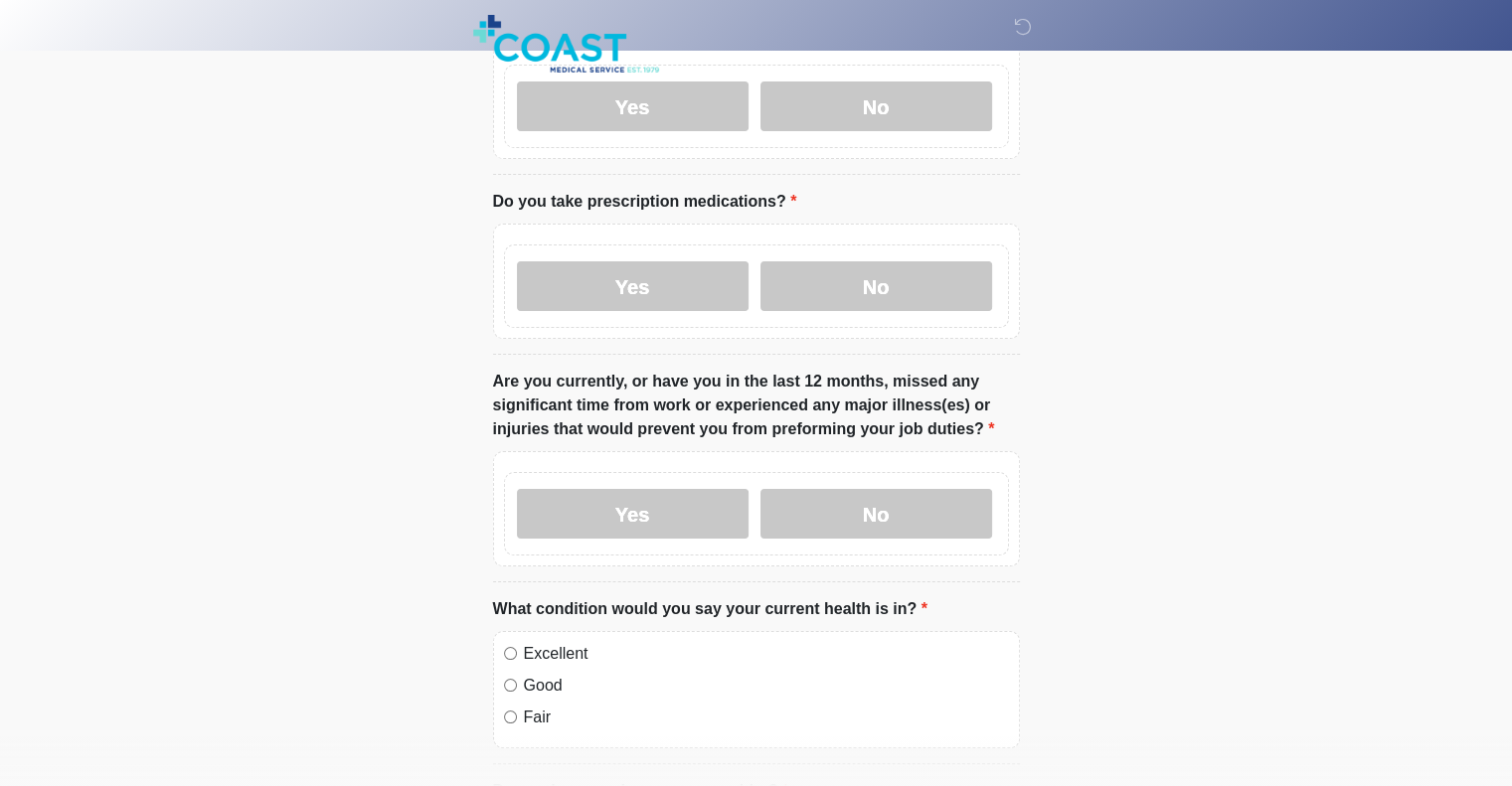 scroll, scrollTop: 227, scrollLeft: 0, axis: vertical 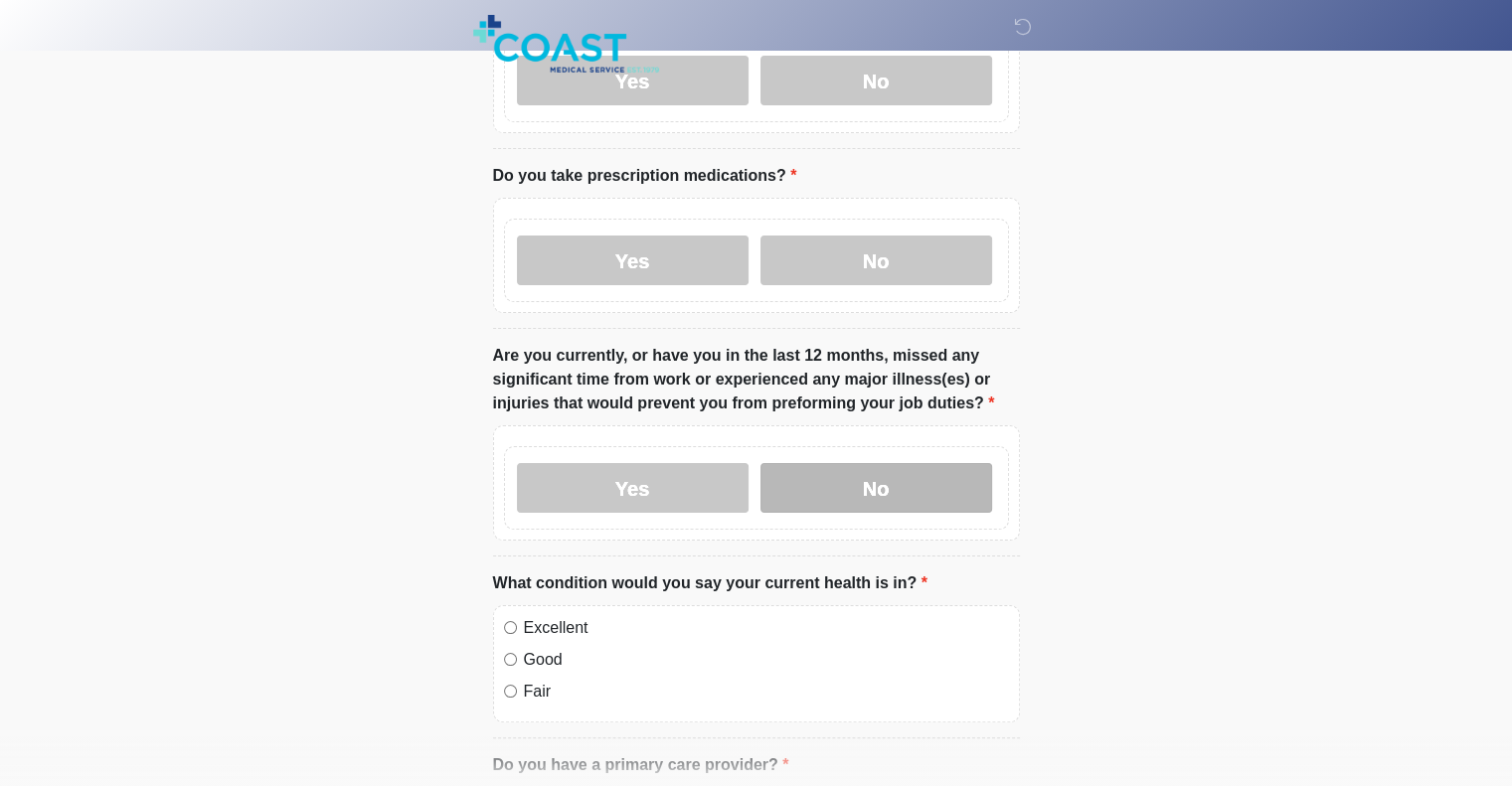 click on "No" at bounding box center (876, 488) 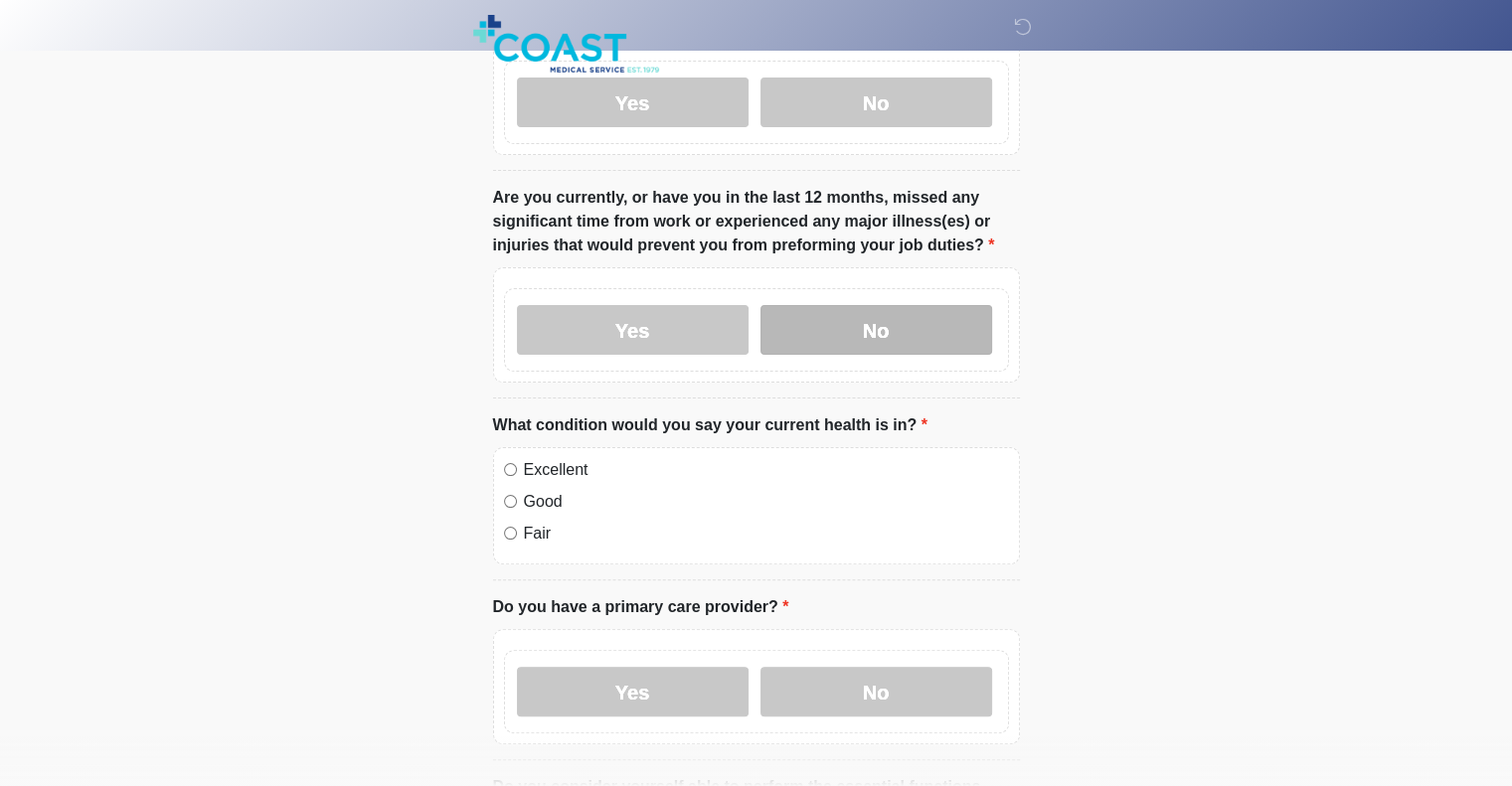 scroll, scrollTop: 433, scrollLeft: 0, axis: vertical 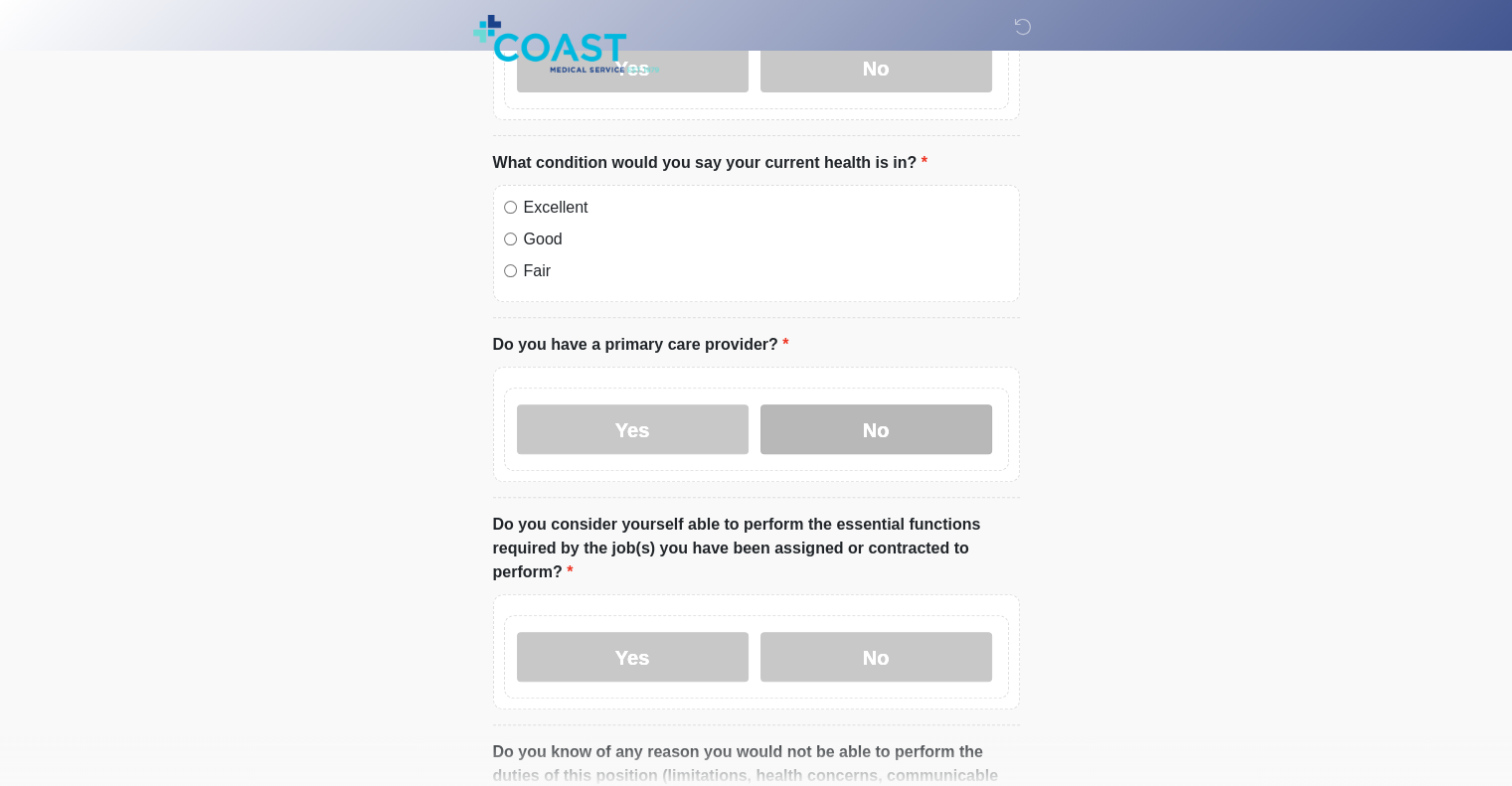 click on "No" at bounding box center [876, 429] 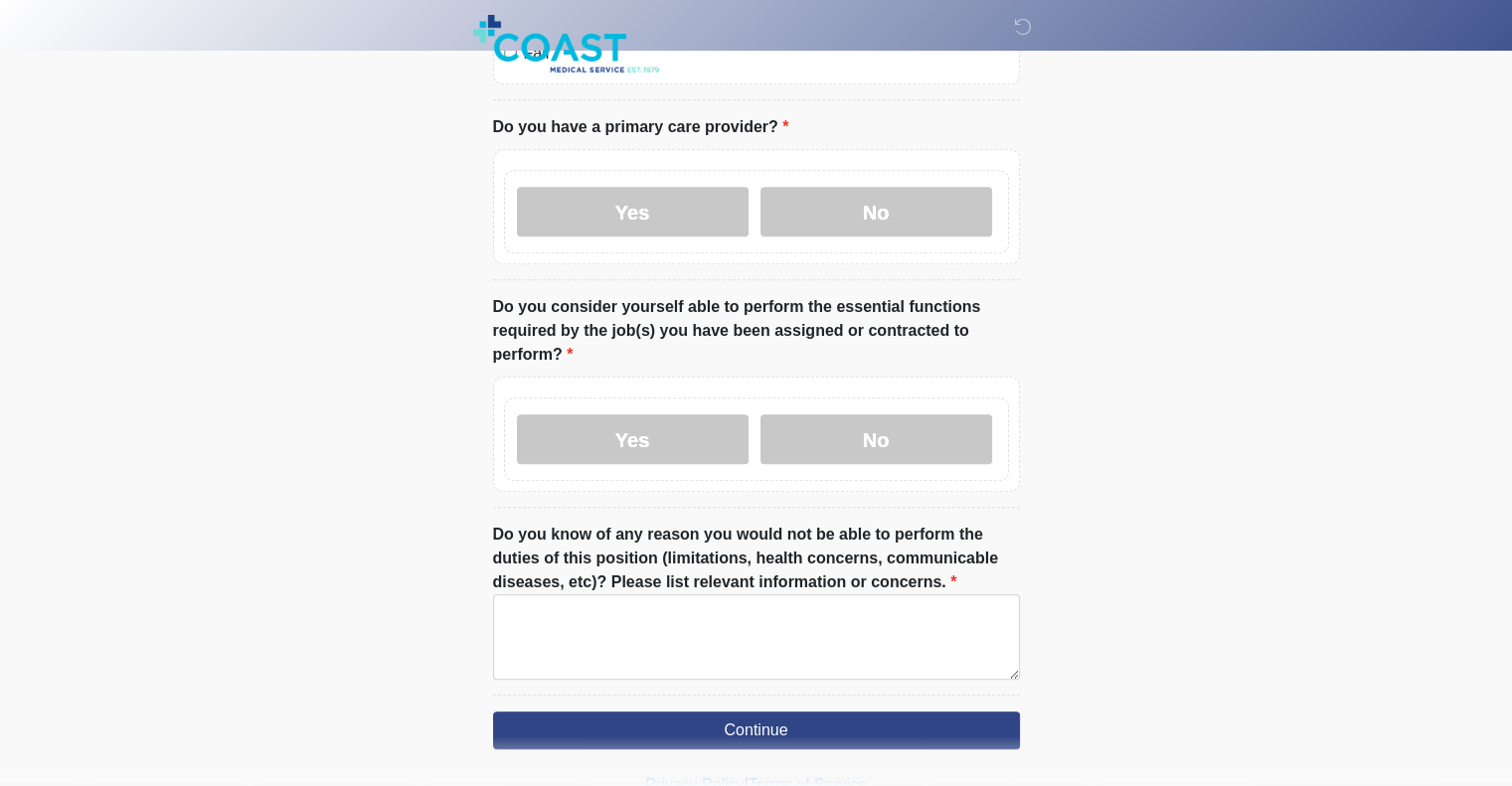 scroll, scrollTop: 865, scrollLeft: 0, axis: vertical 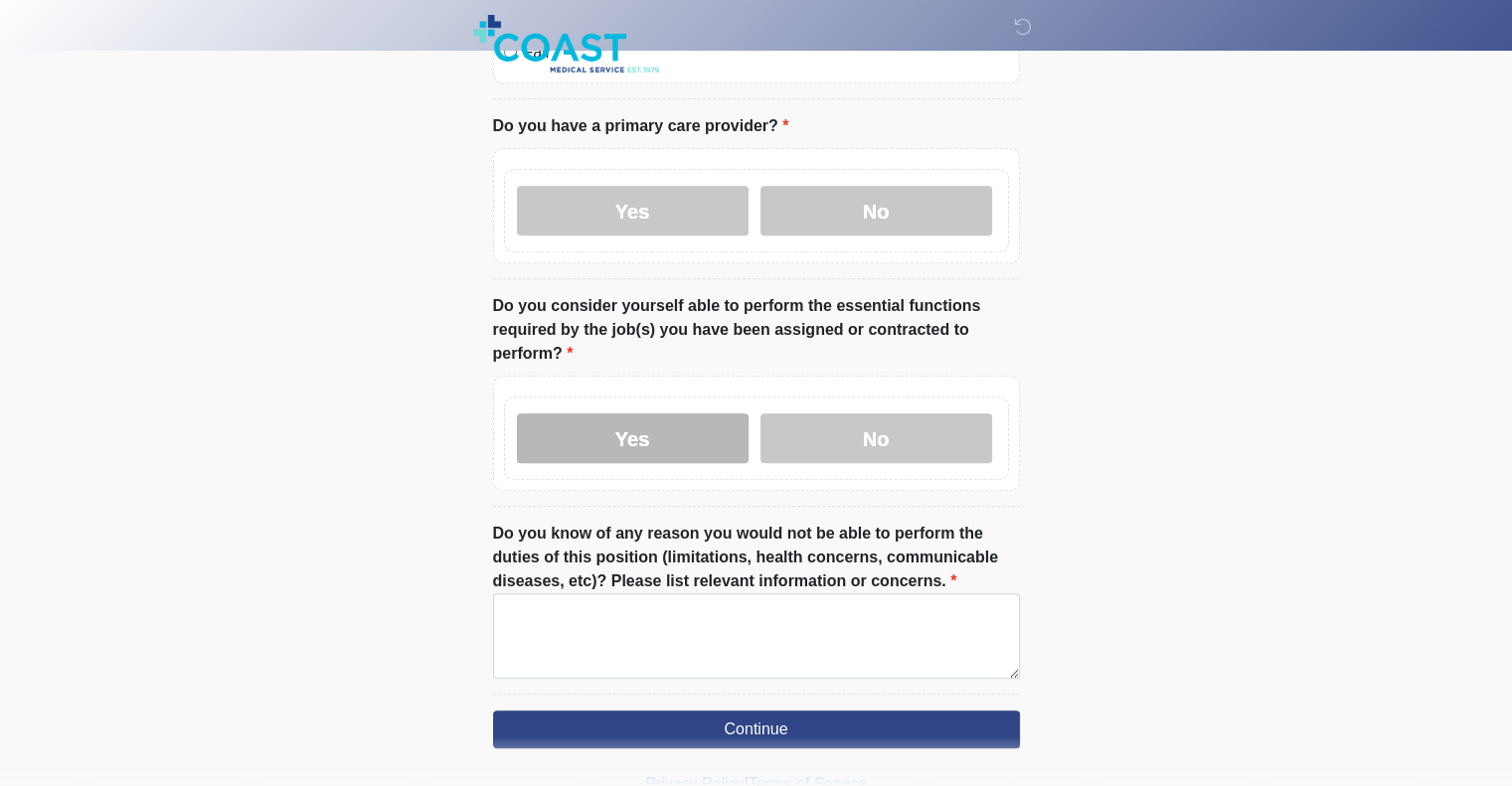 click on "Yes" at bounding box center [632, 438] 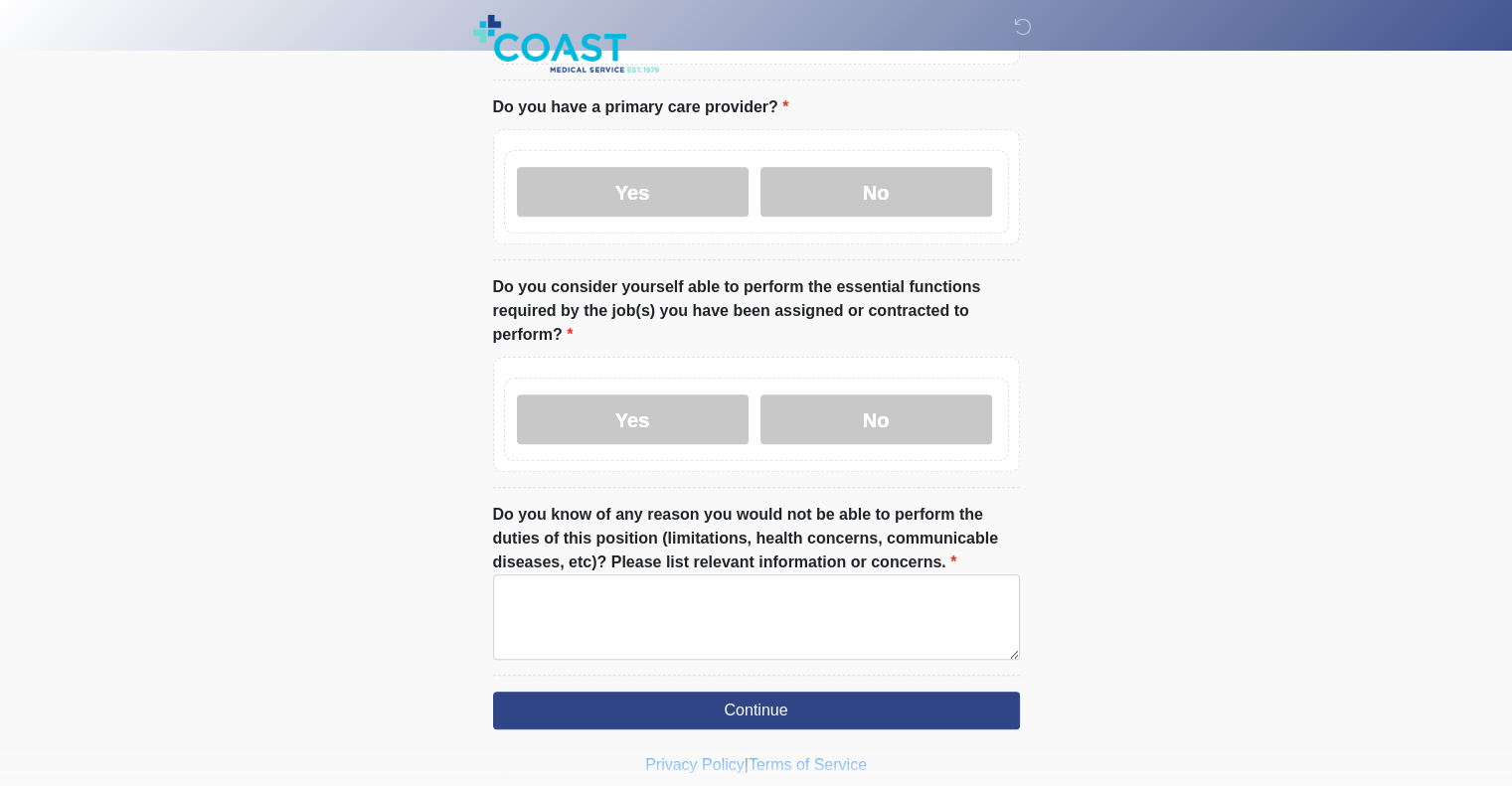 scroll, scrollTop: 888, scrollLeft: 0, axis: vertical 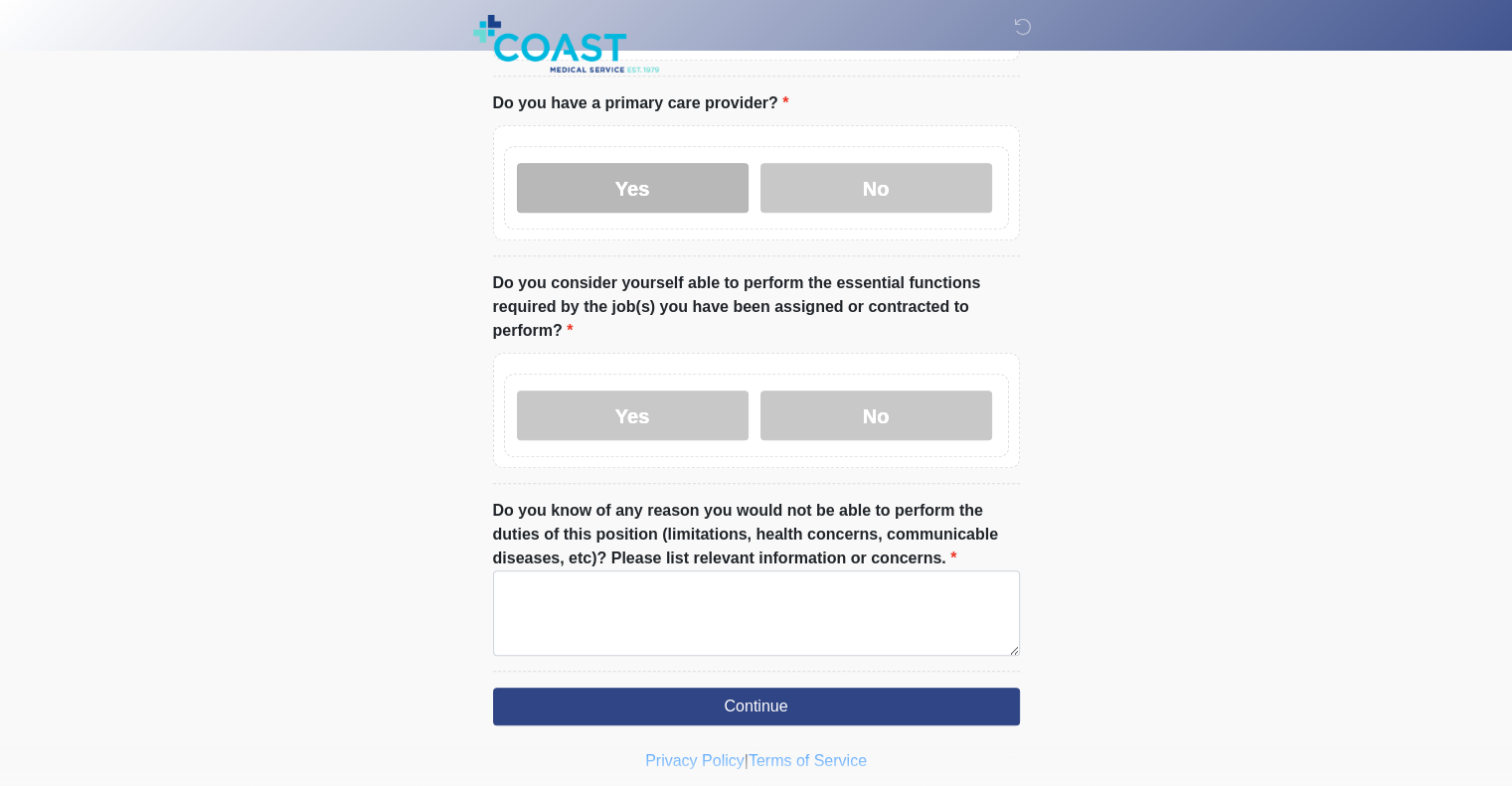 click on "Yes" at bounding box center [632, 188] 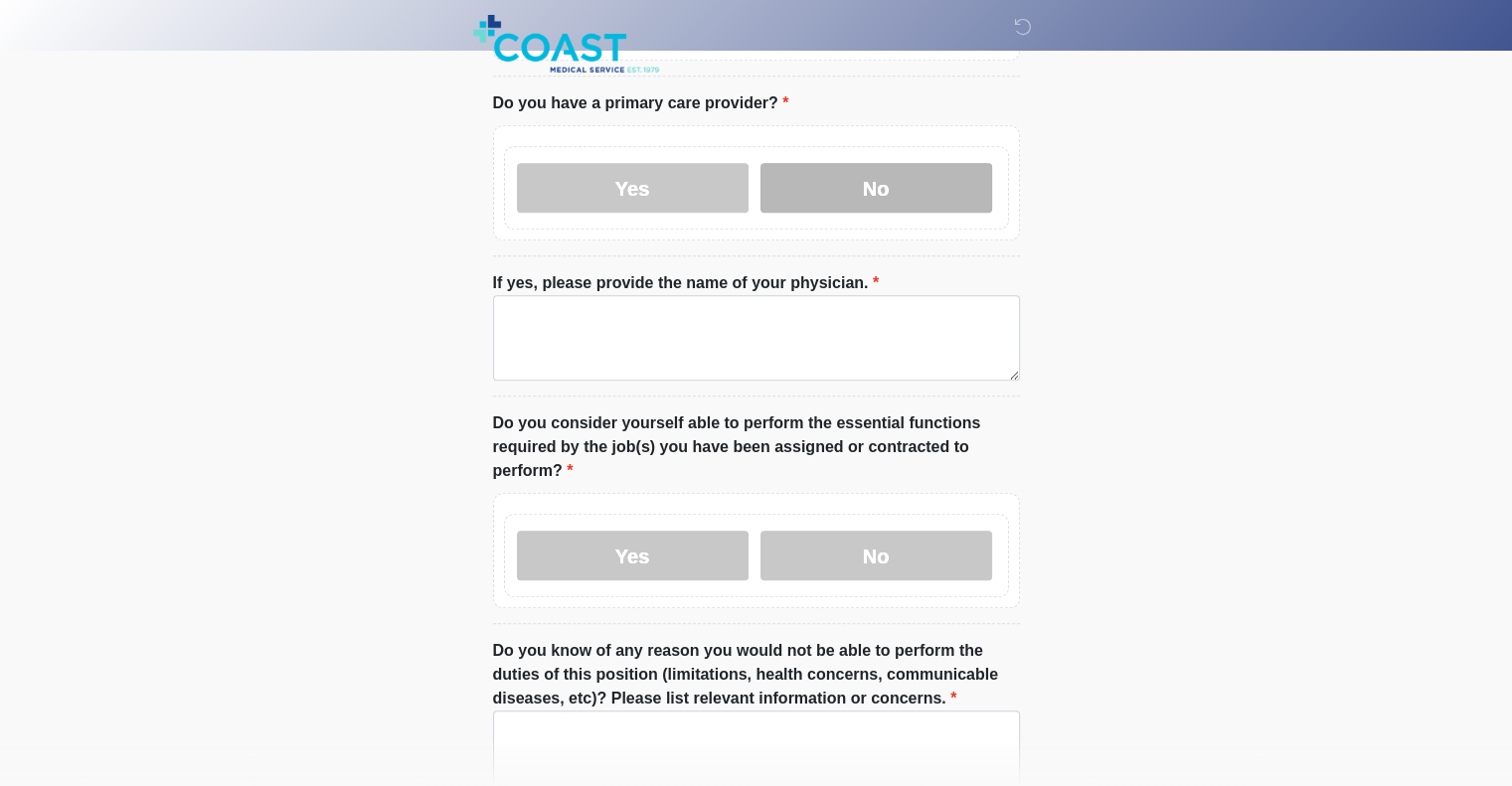 click on "No" at bounding box center [876, 188] 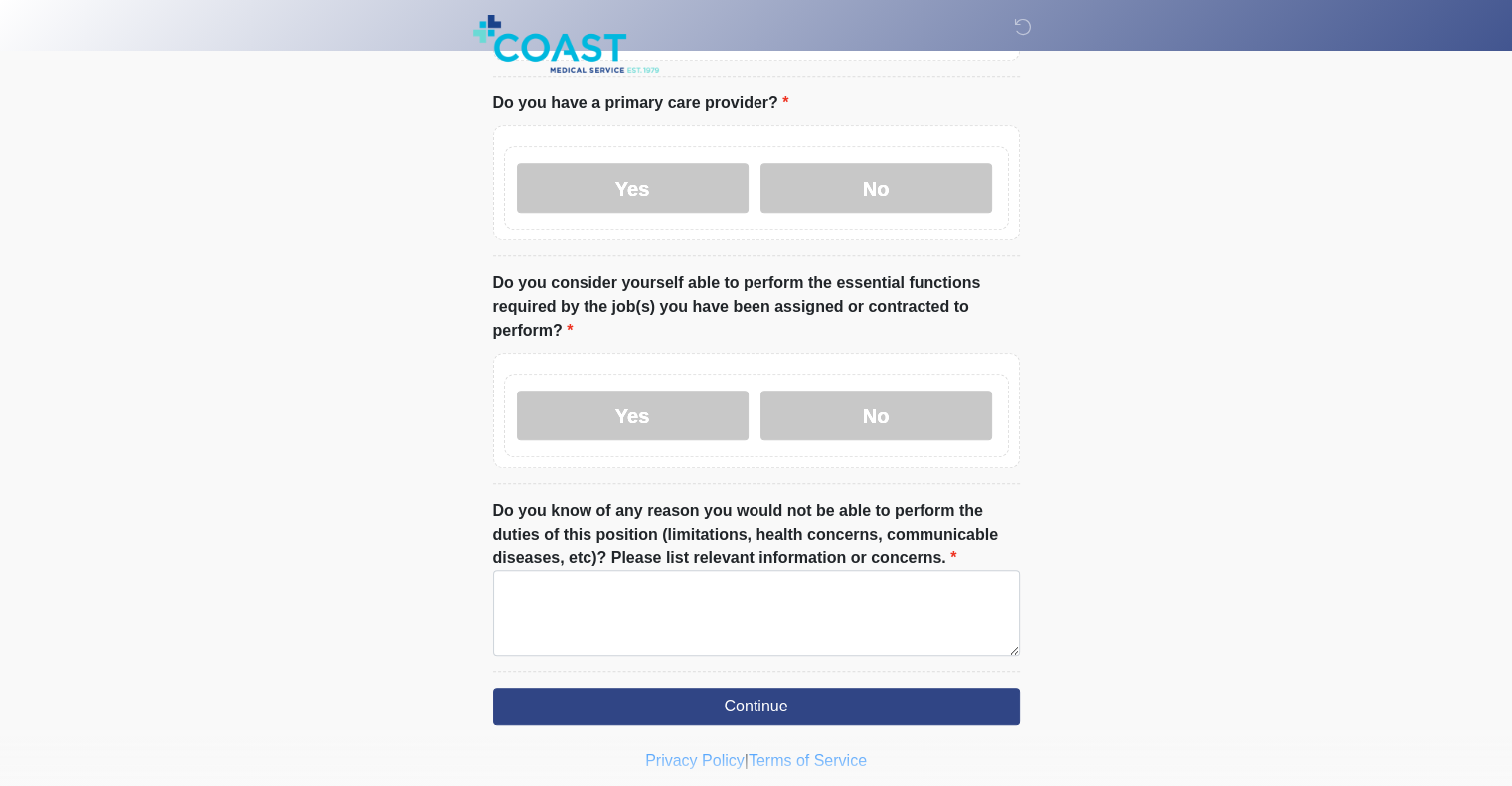 scroll, scrollTop: 909, scrollLeft: 0, axis: vertical 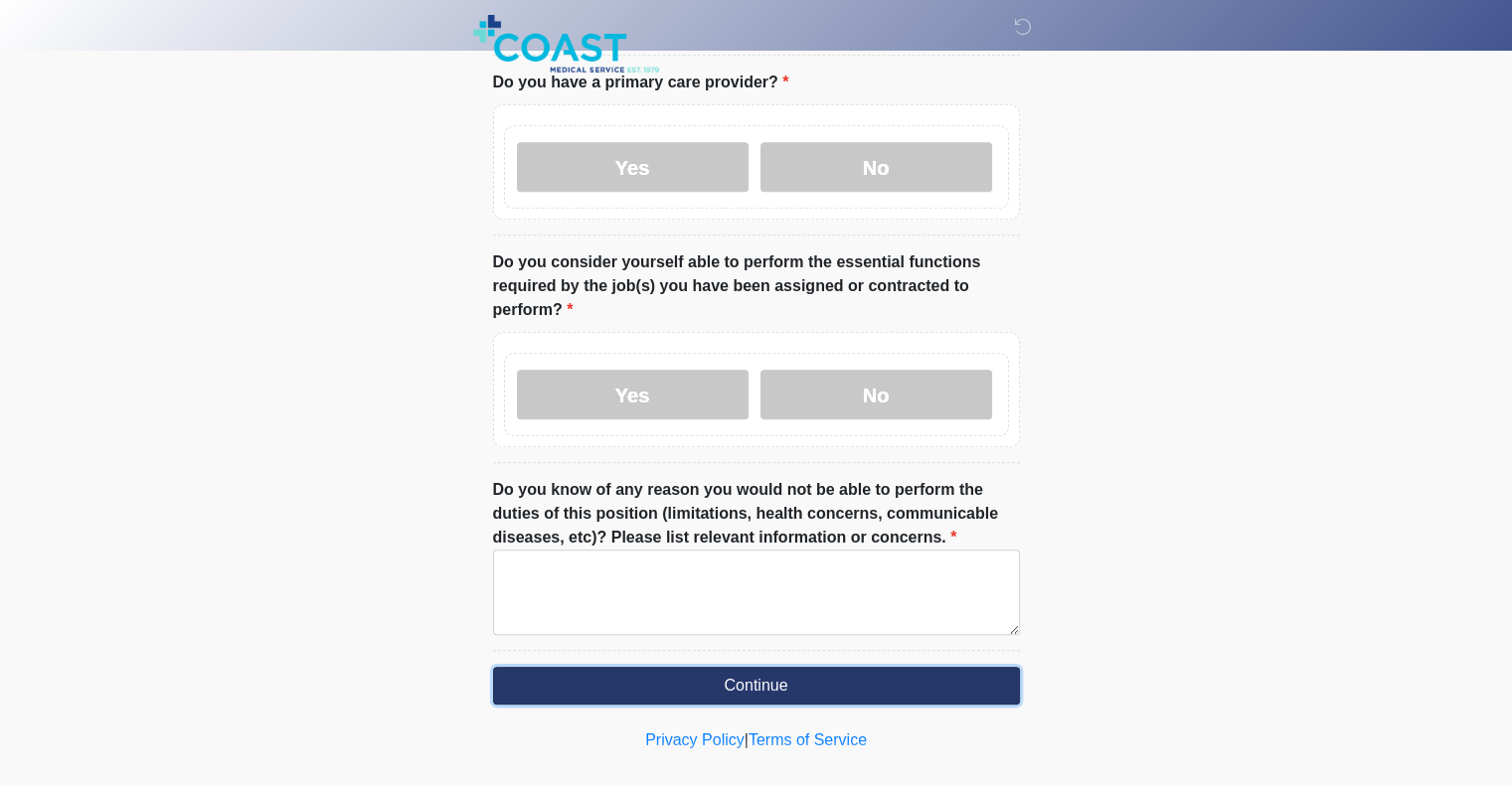 click on "Continue" at bounding box center [756, 686] 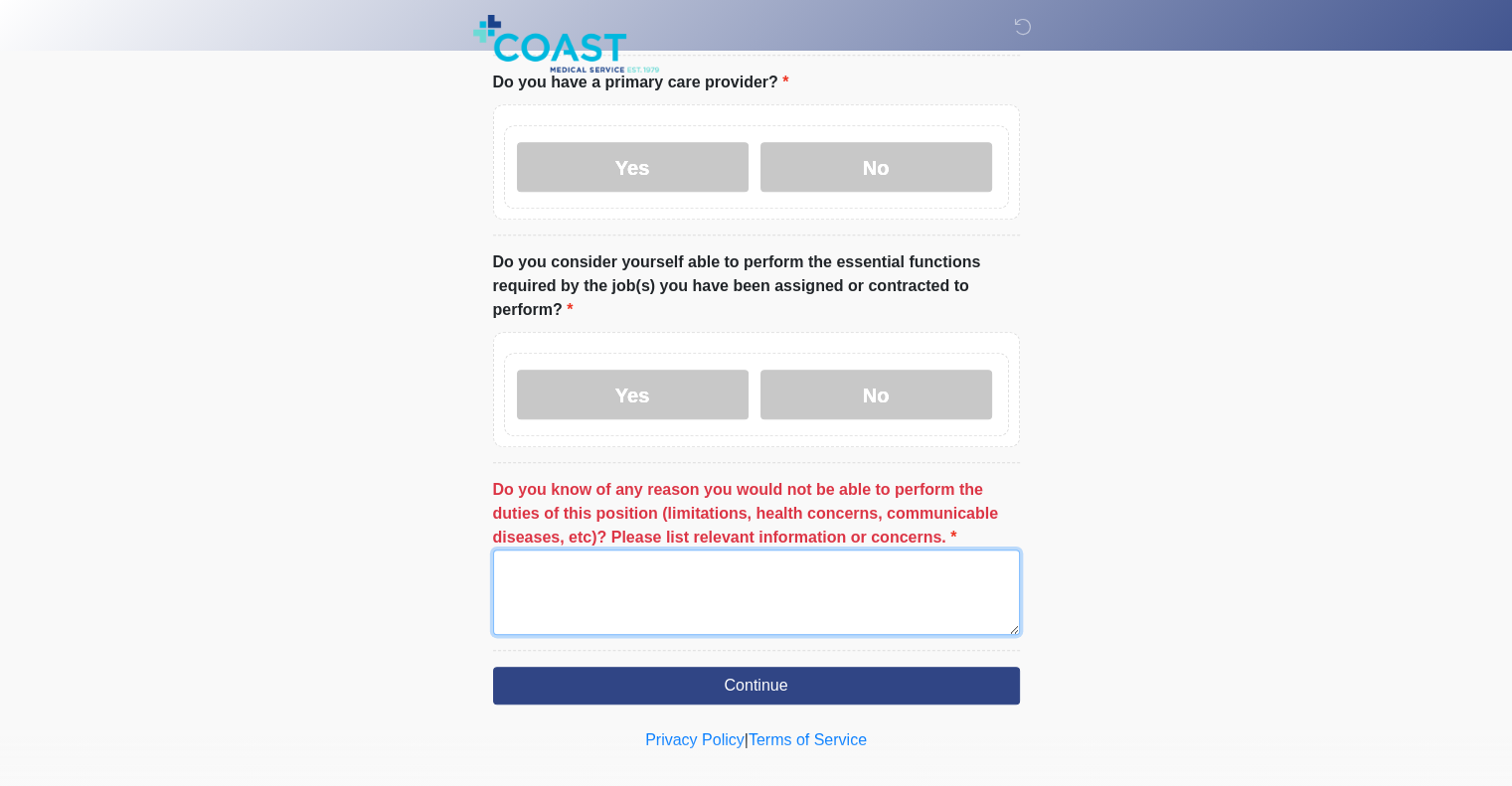 click on "Do you know of any reason you would not be able to perform the duties of this position (limitations, health concerns, communicable diseases, etc)?  Please list relevant information or concerns." at bounding box center (756, 592) 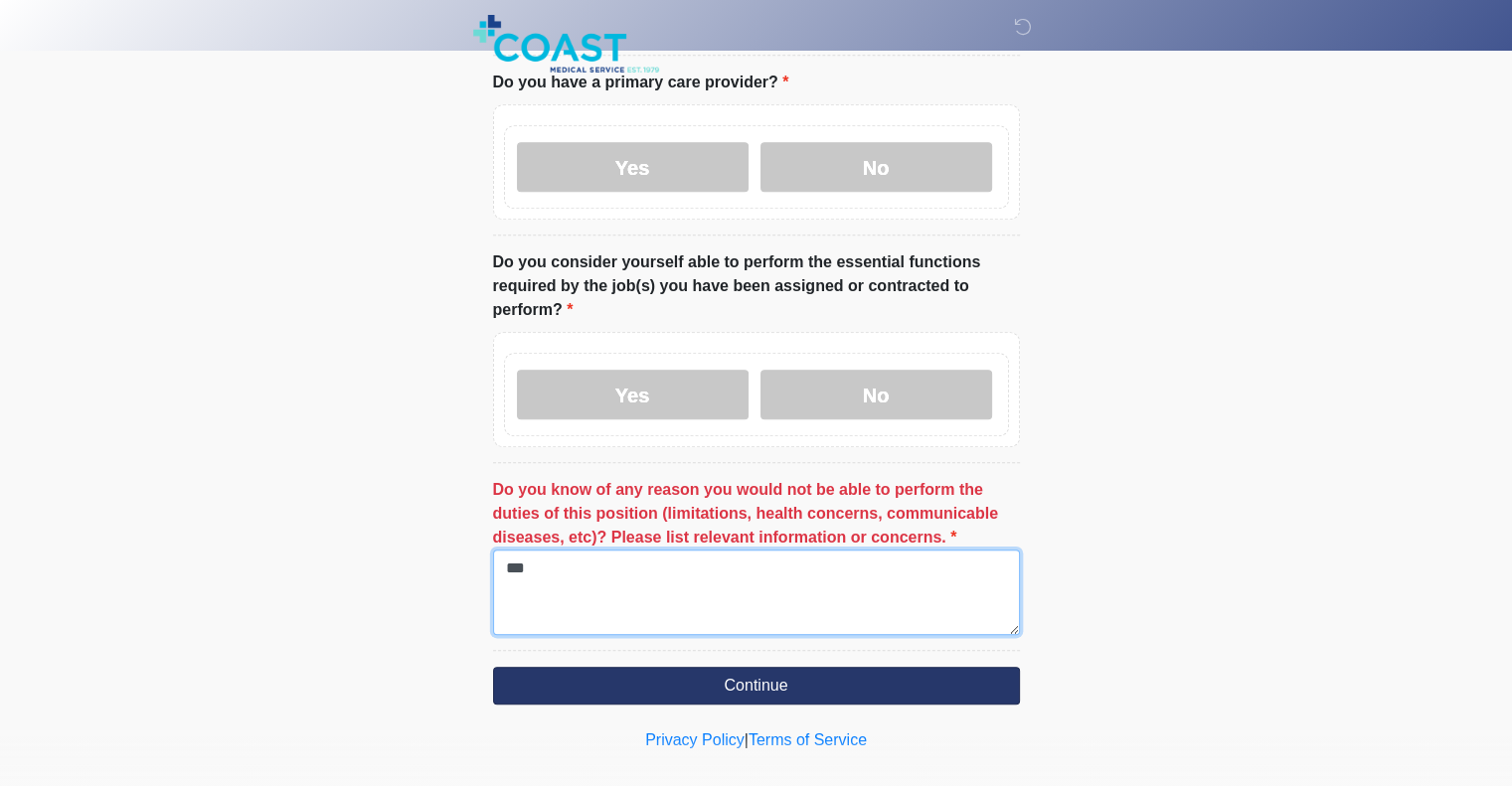 type on "***" 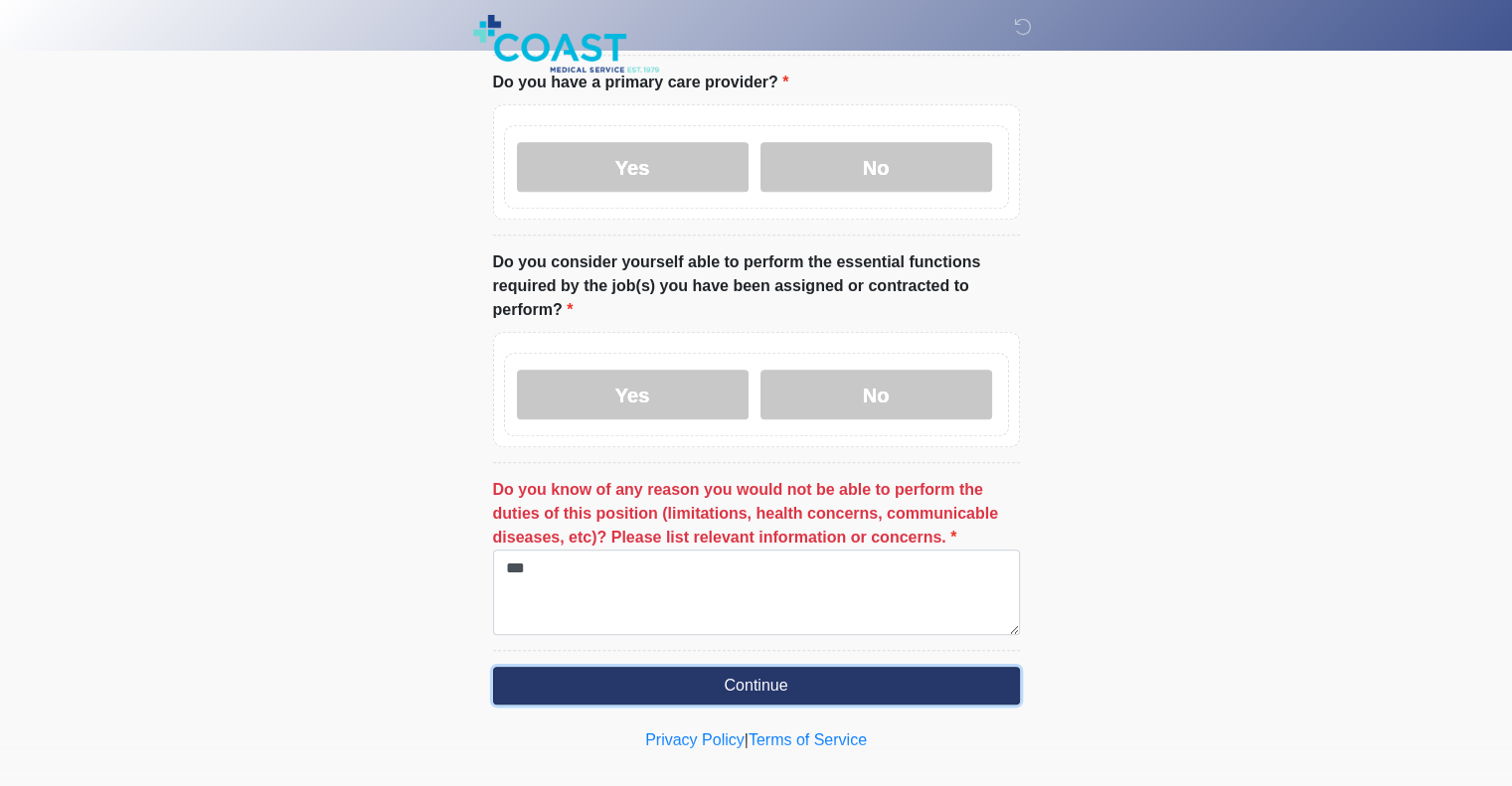 click on "Continue" at bounding box center [756, 686] 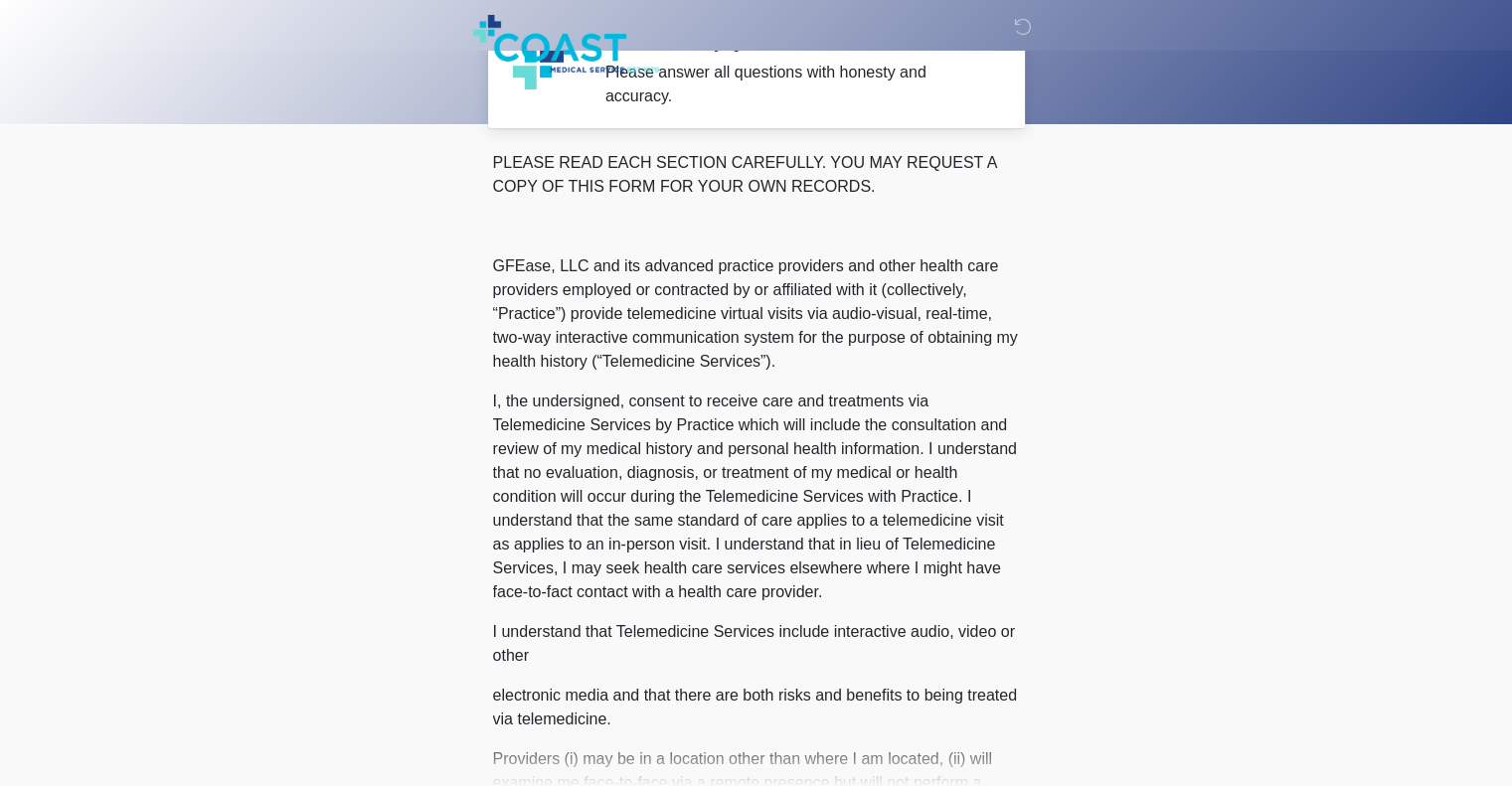 scroll, scrollTop: 0, scrollLeft: 0, axis: both 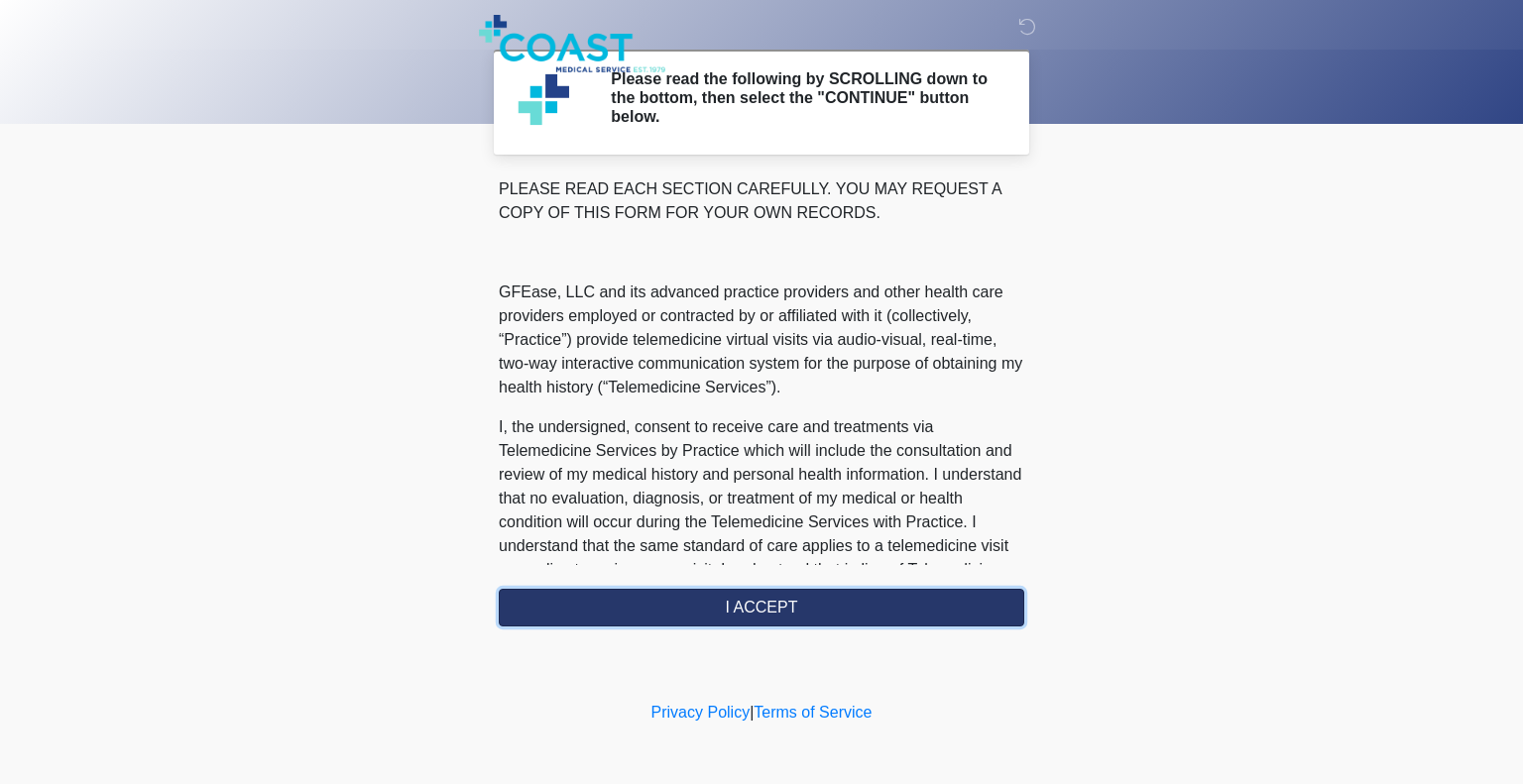 click on "I ACCEPT" at bounding box center [762, 608] 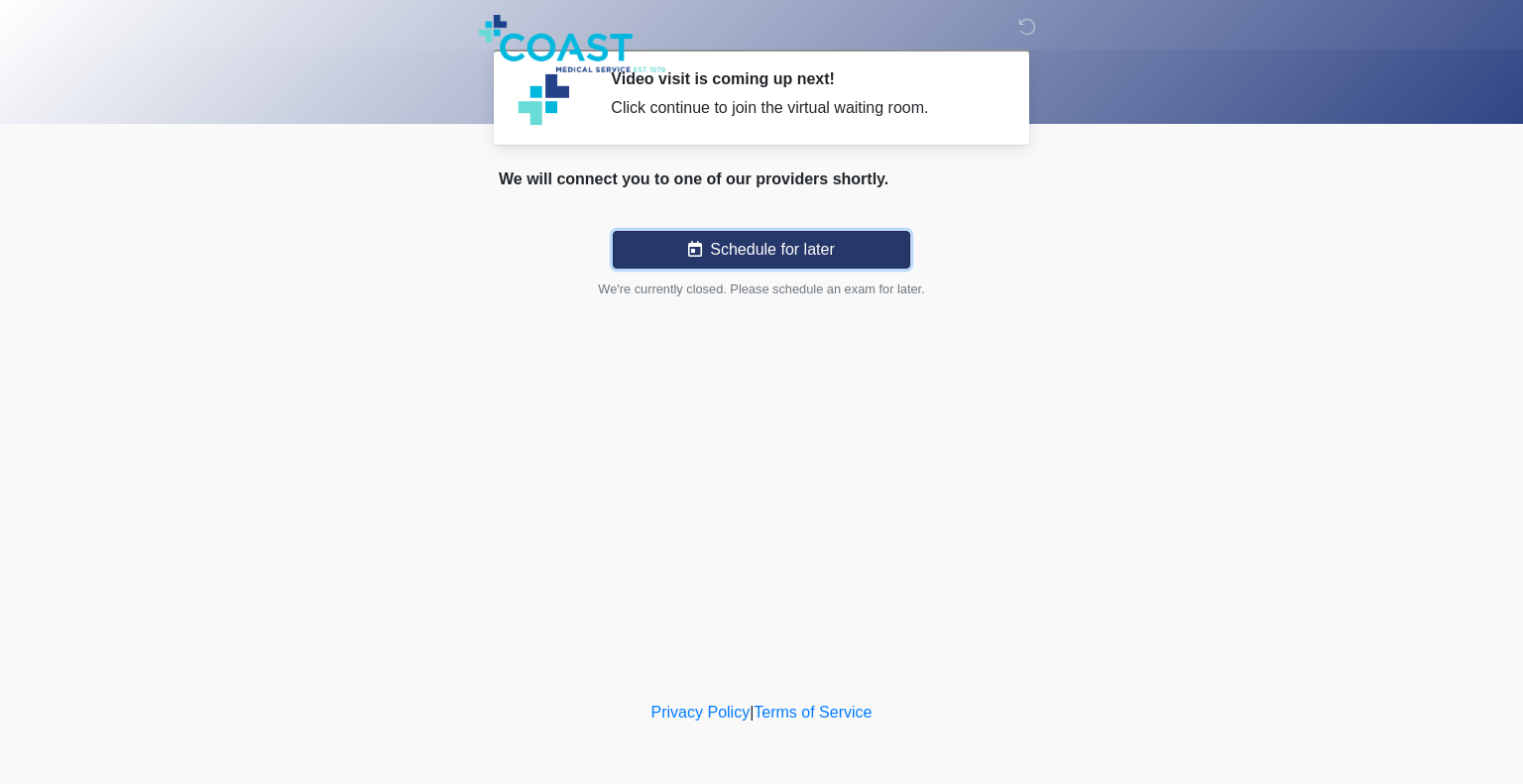 click on "Schedule for later" at bounding box center [762, 250] 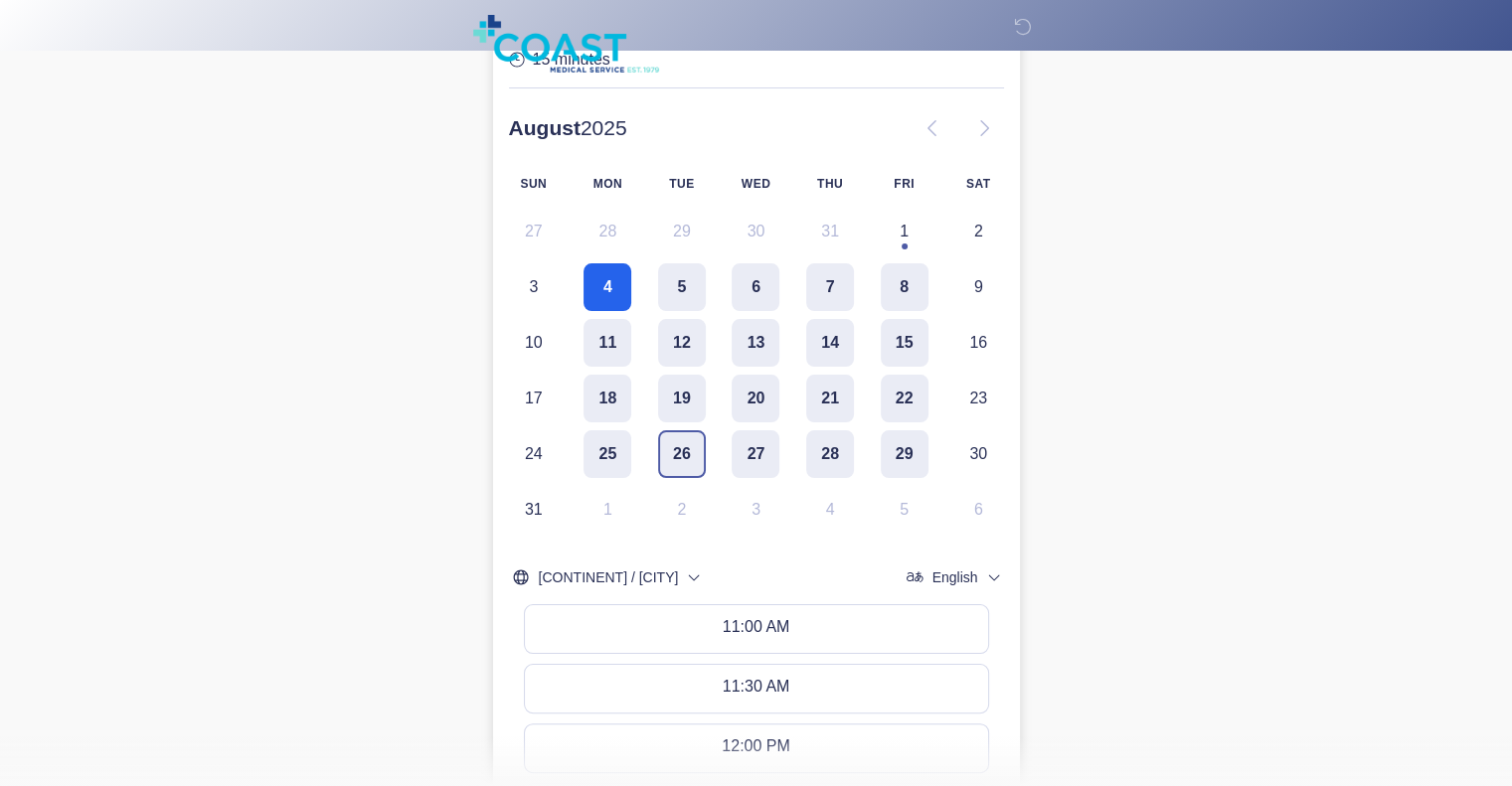 scroll, scrollTop: 235, scrollLeft: 0, axis: vertical 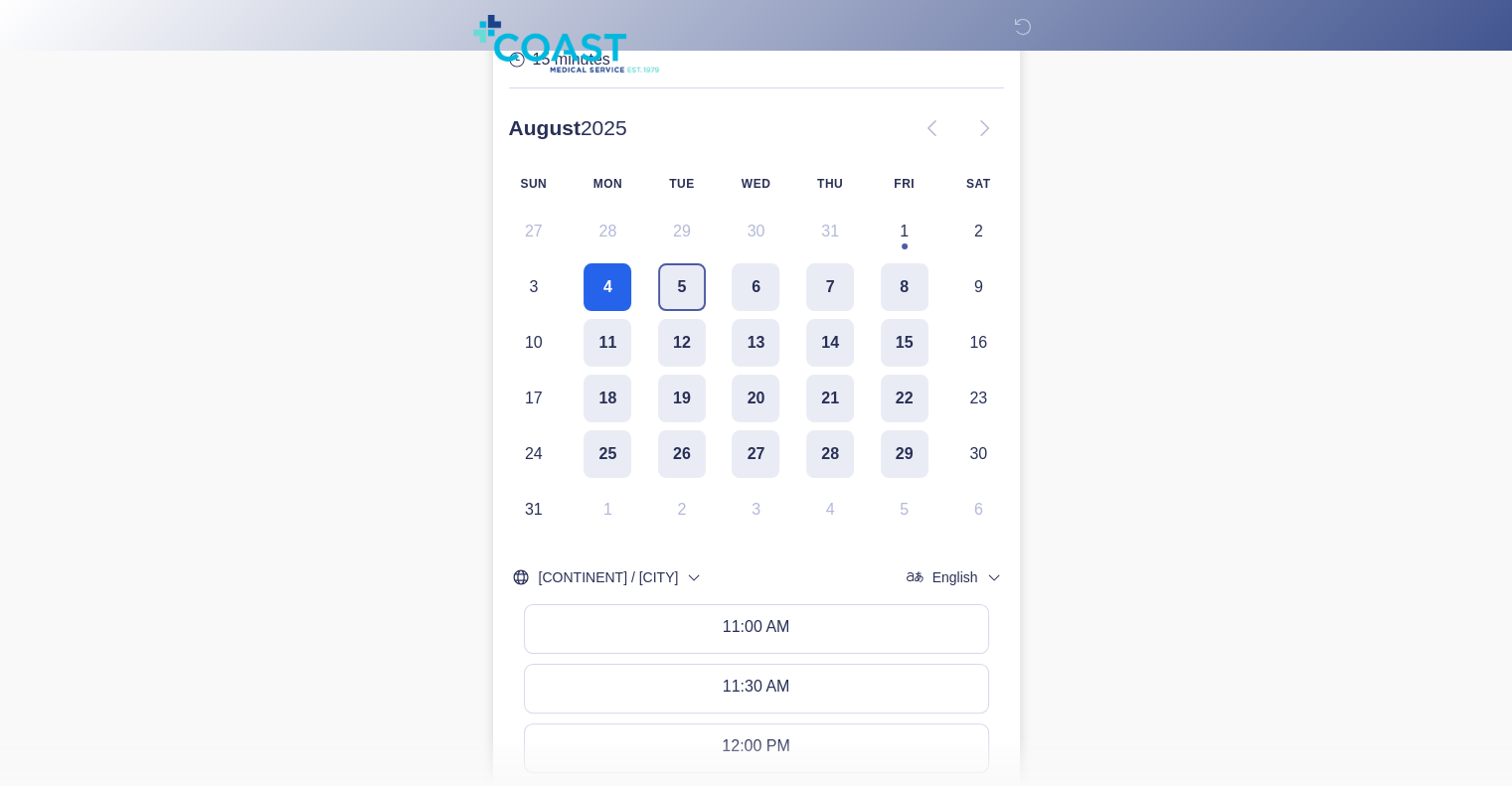 click on "5" at bounding box center (682, 287) 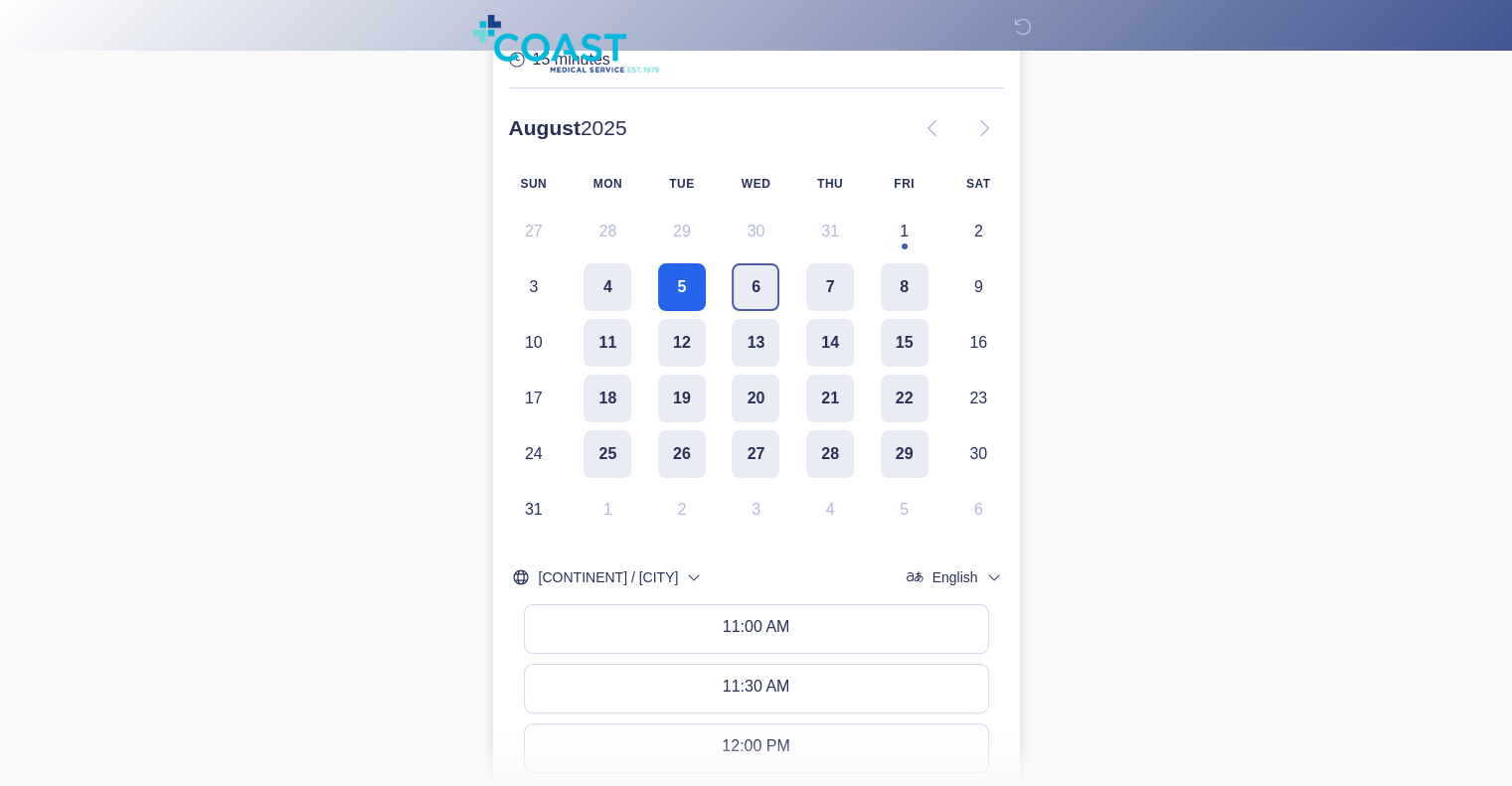 click on "6" at bounding box center [756, 287] 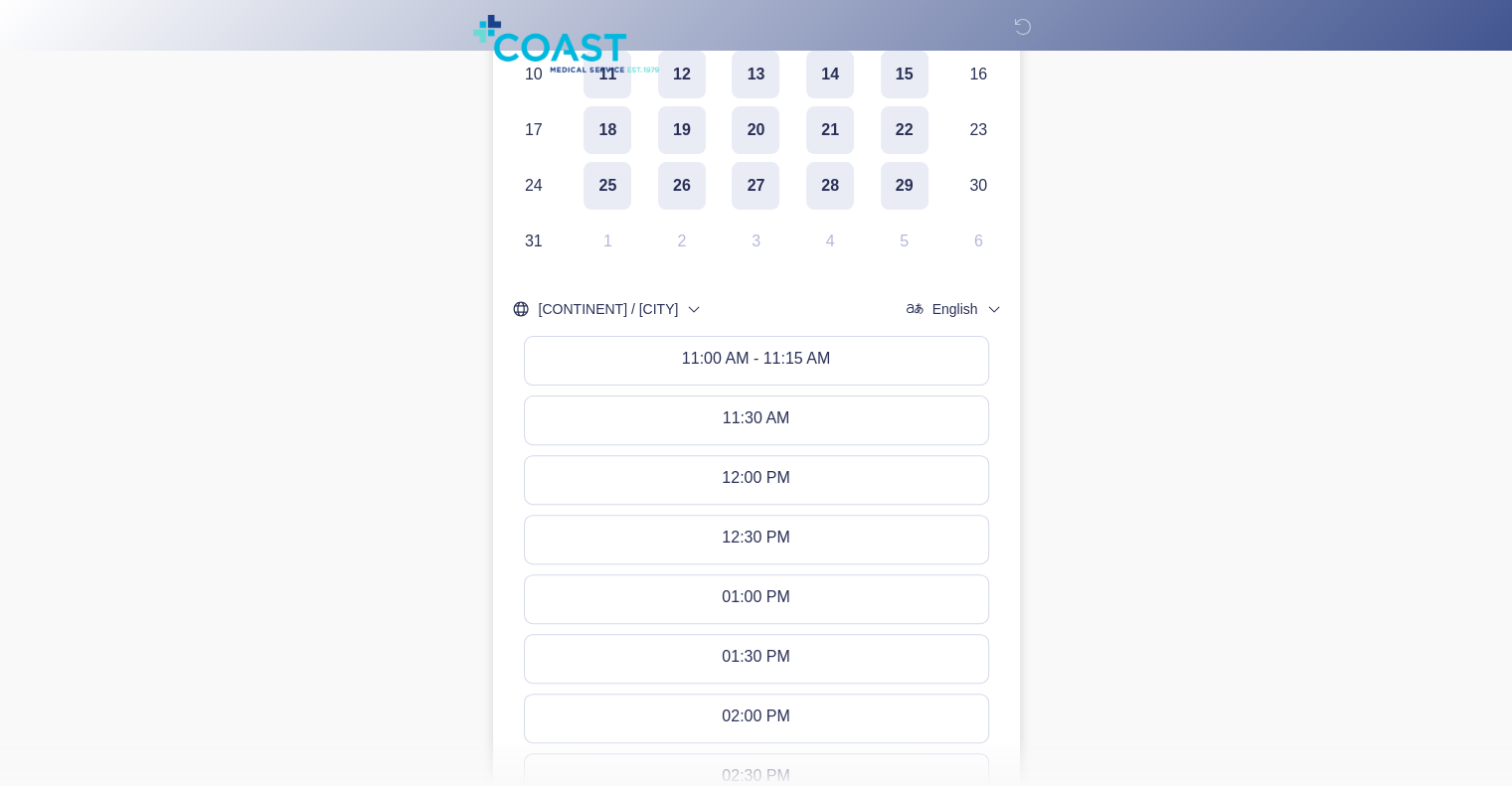 scroll, scrollTop: 491, scrollLeft: 0, axis: vertical 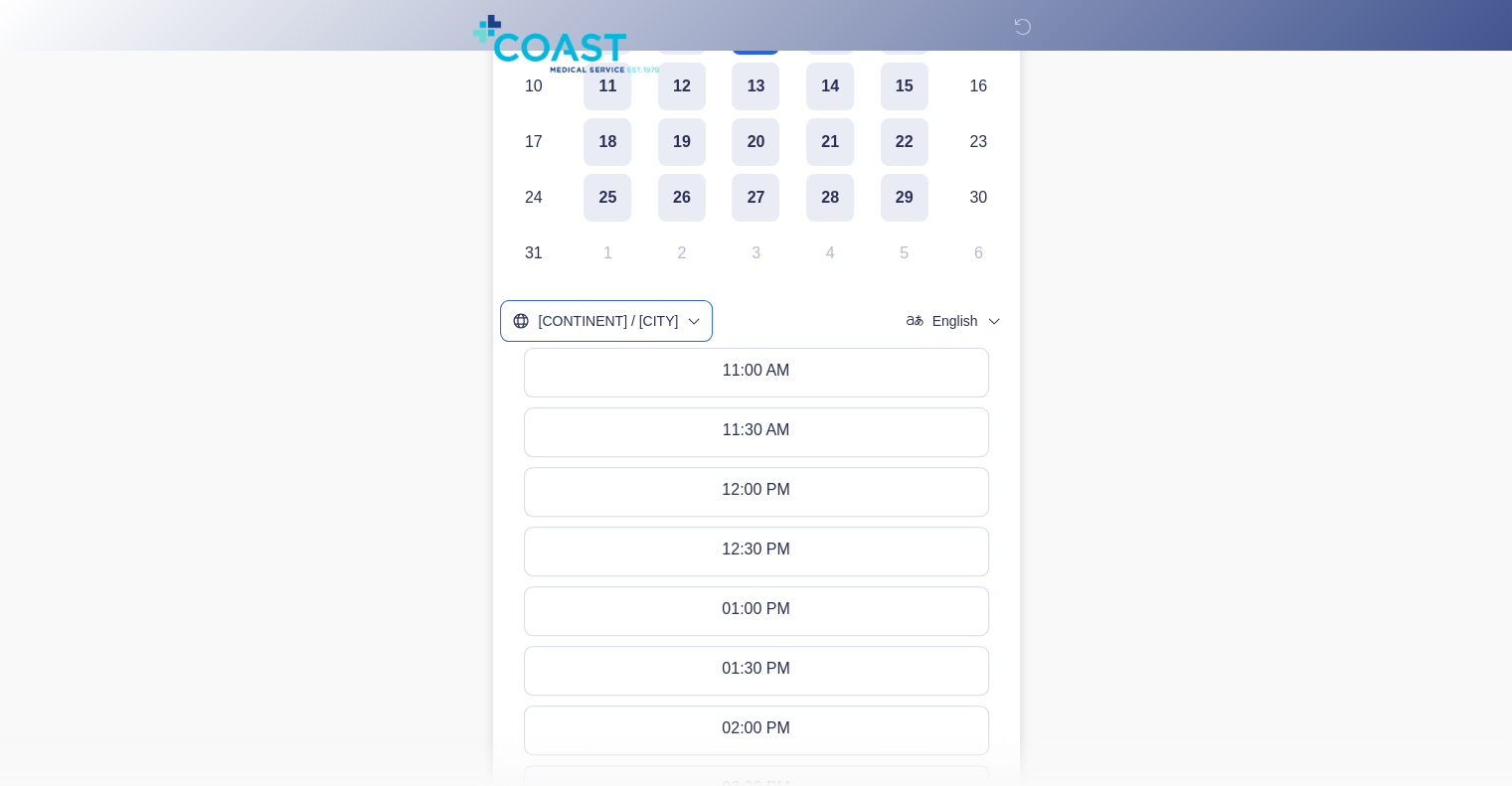 click on "[CONTINENT] / [CITY]" 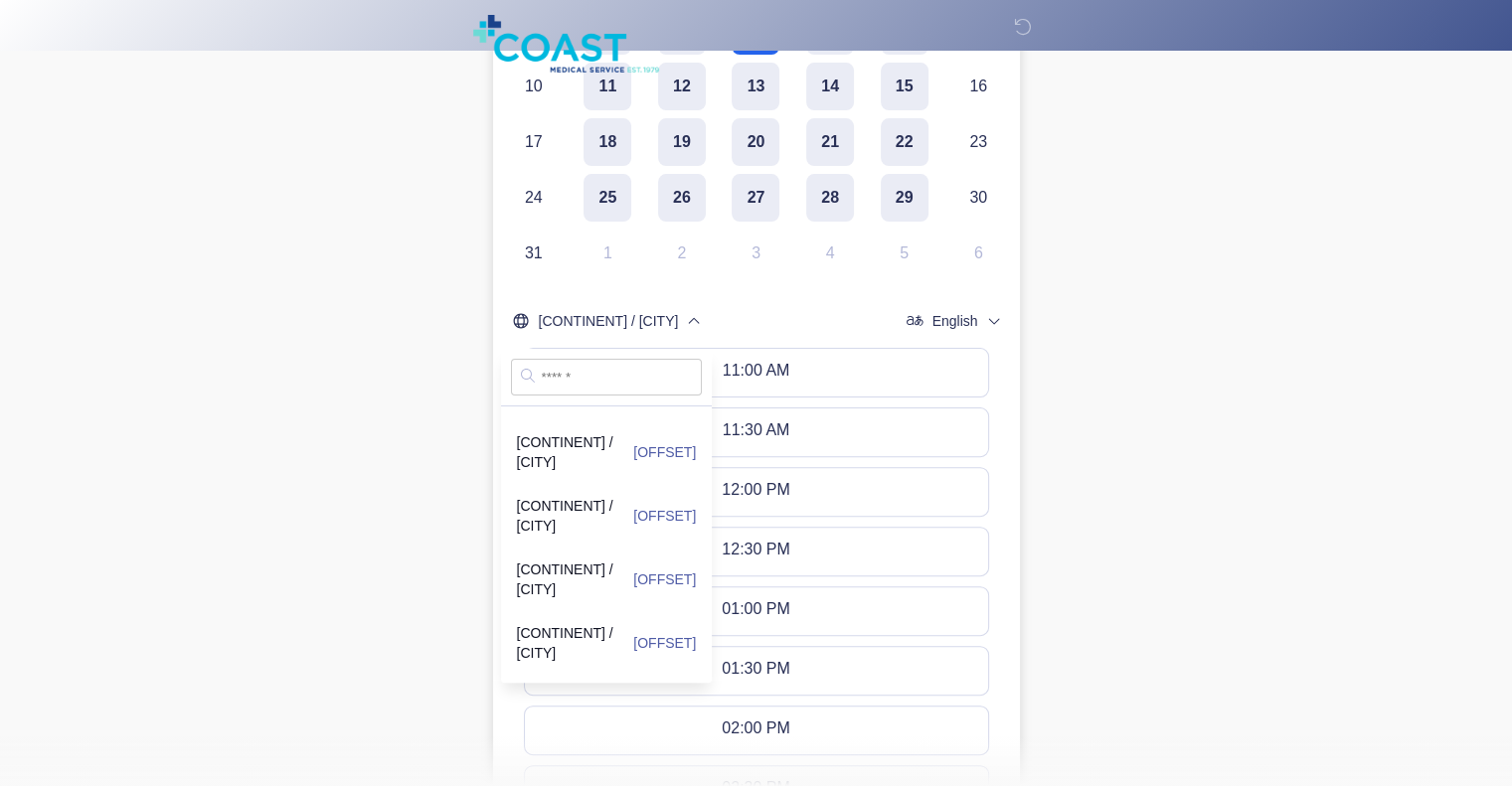 click 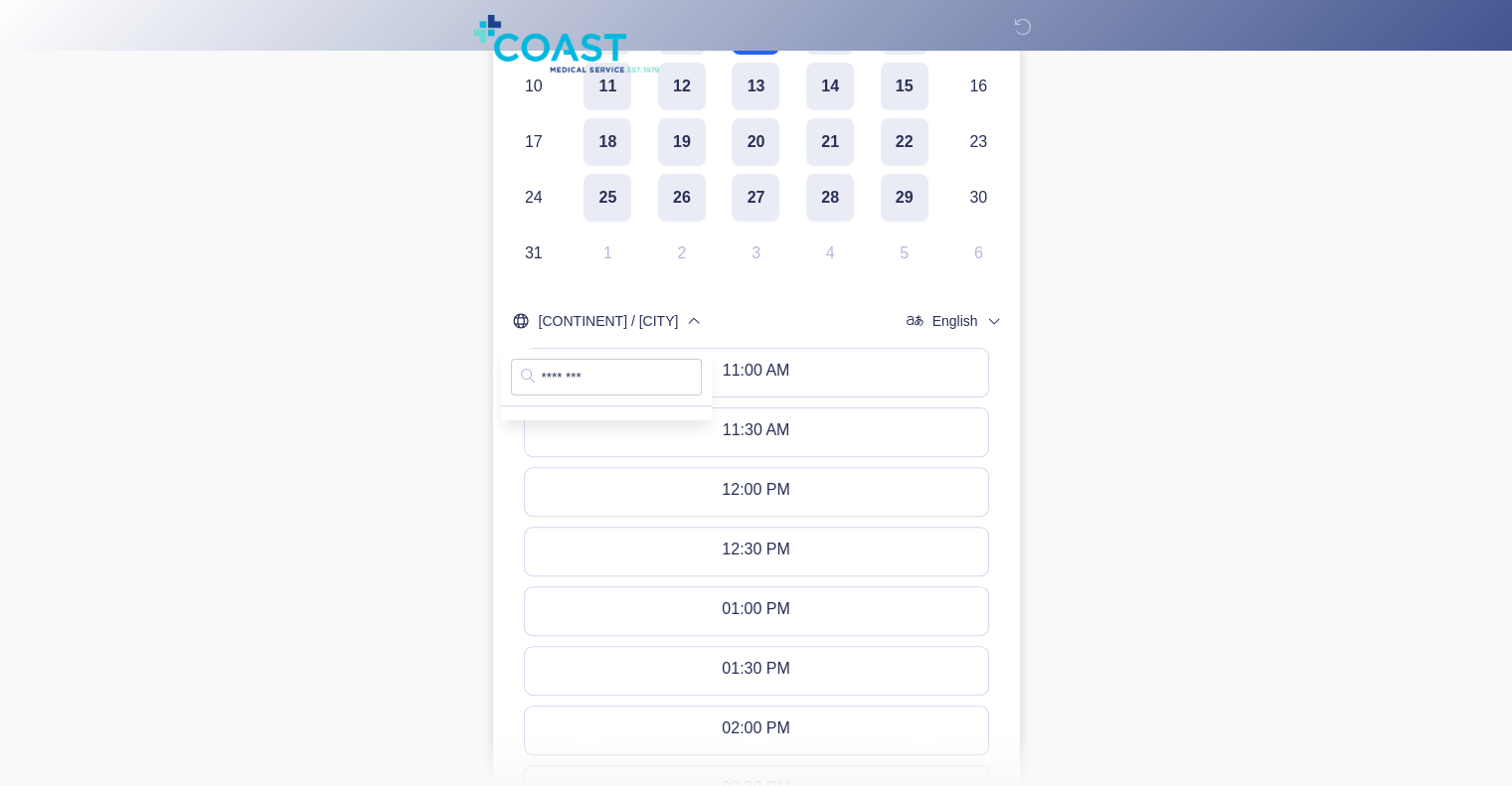 type on "********" 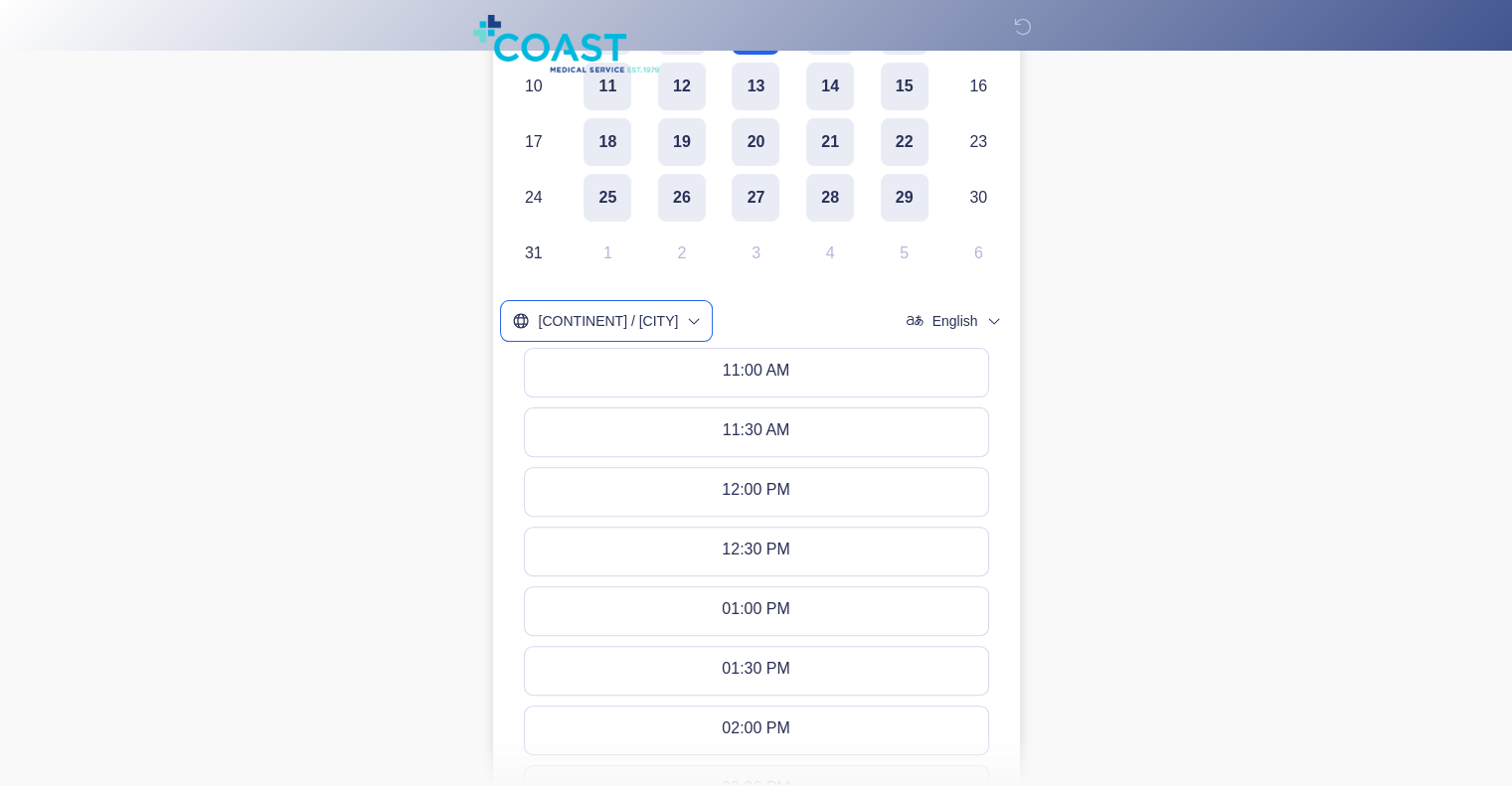 click on "[CONTINENT] / [CITY]" 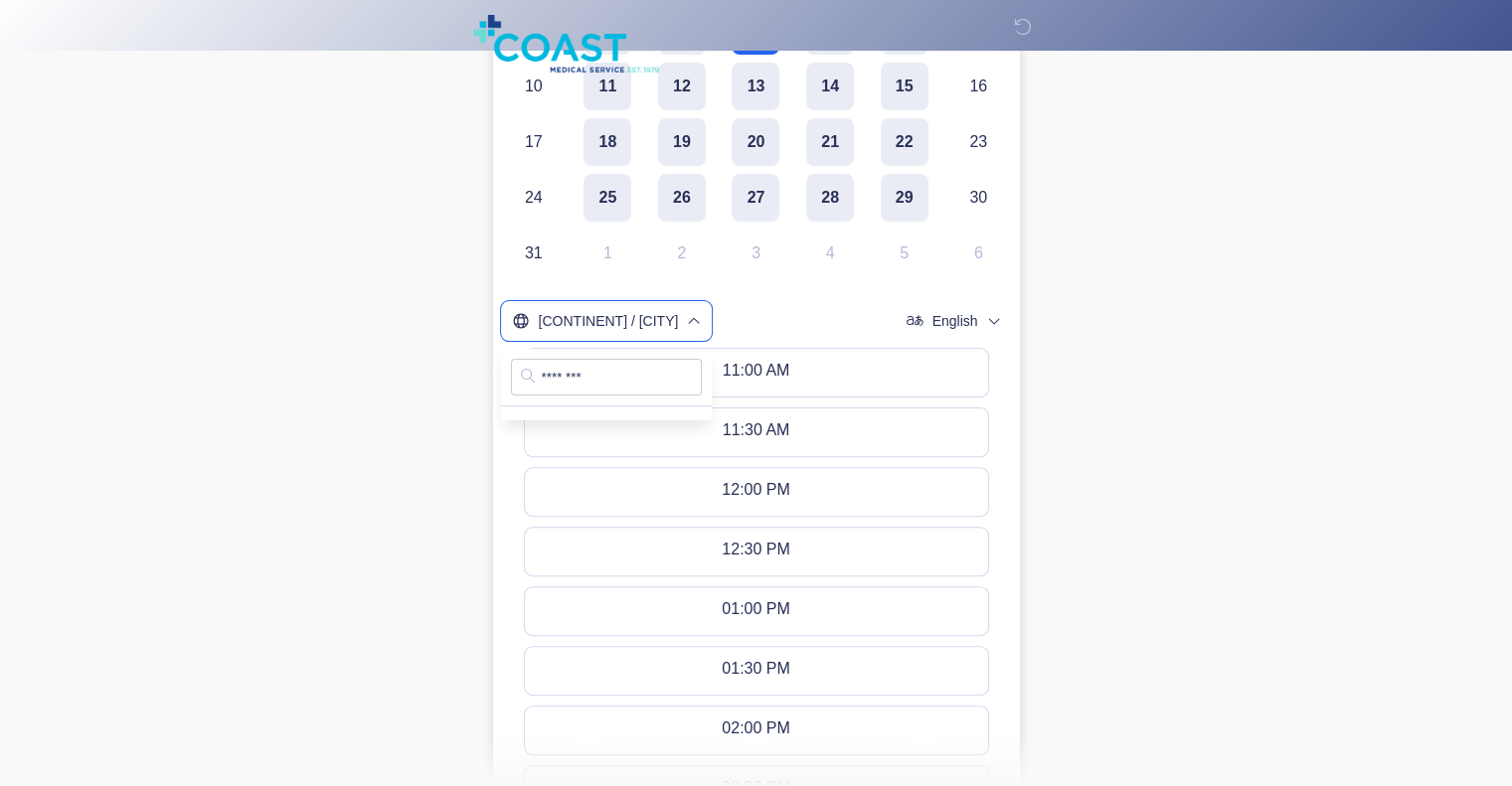 click on "[CONTINENT] / [CITY]" 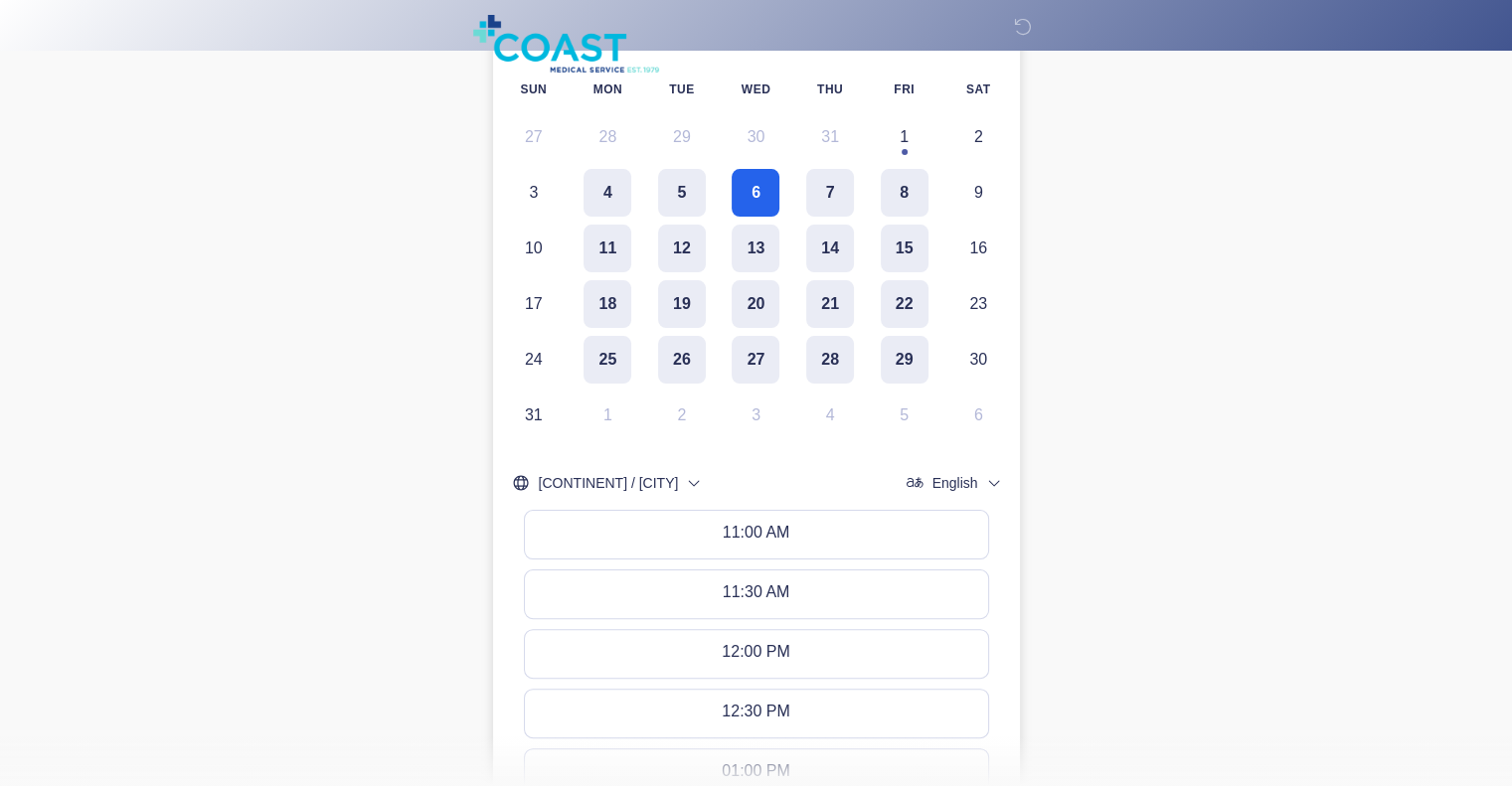 scroll, scrollTop: 349, scrollLeft: 0, axis: vertical 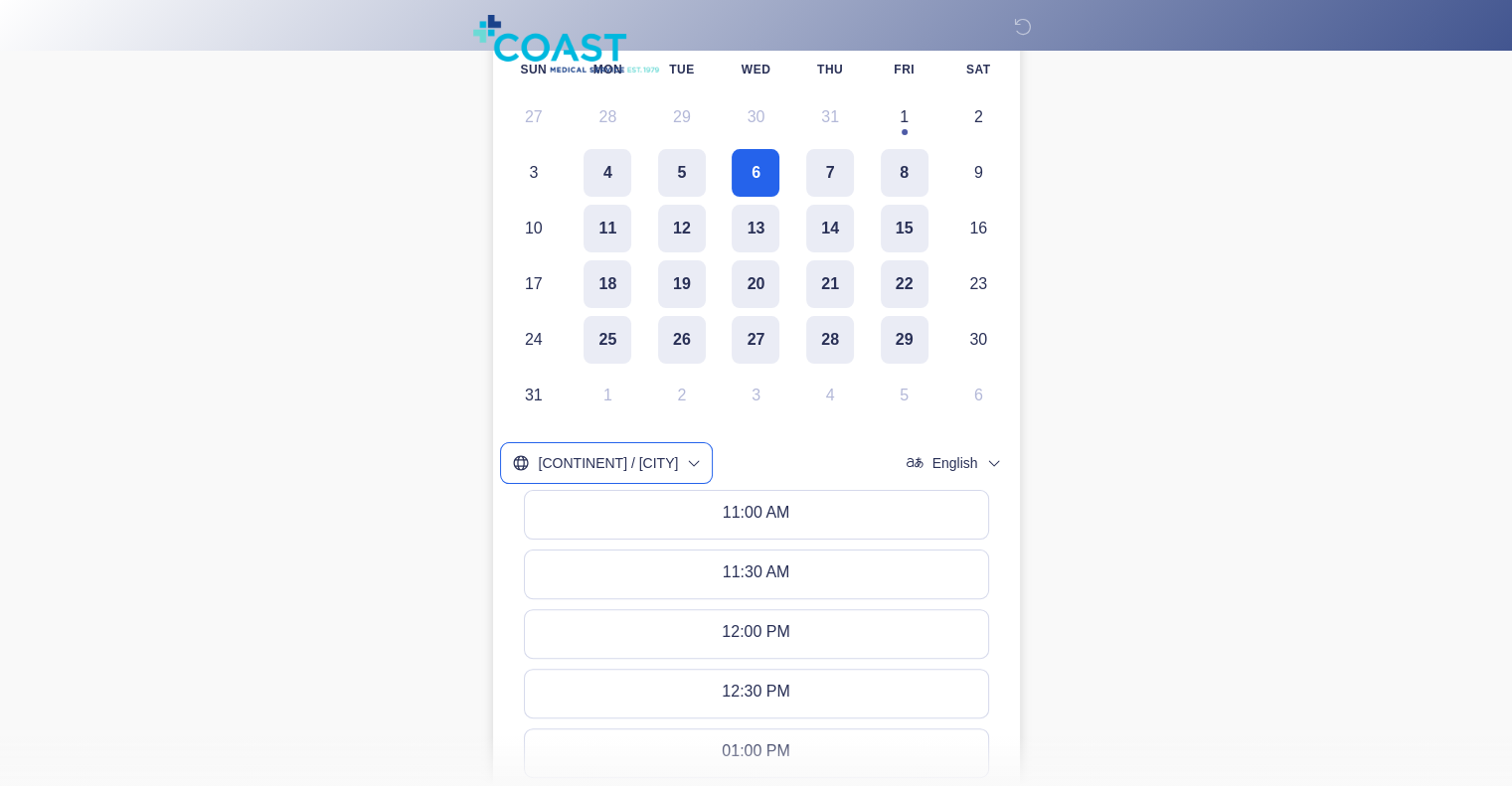 click on "[CONTINENT] / [CITY]" 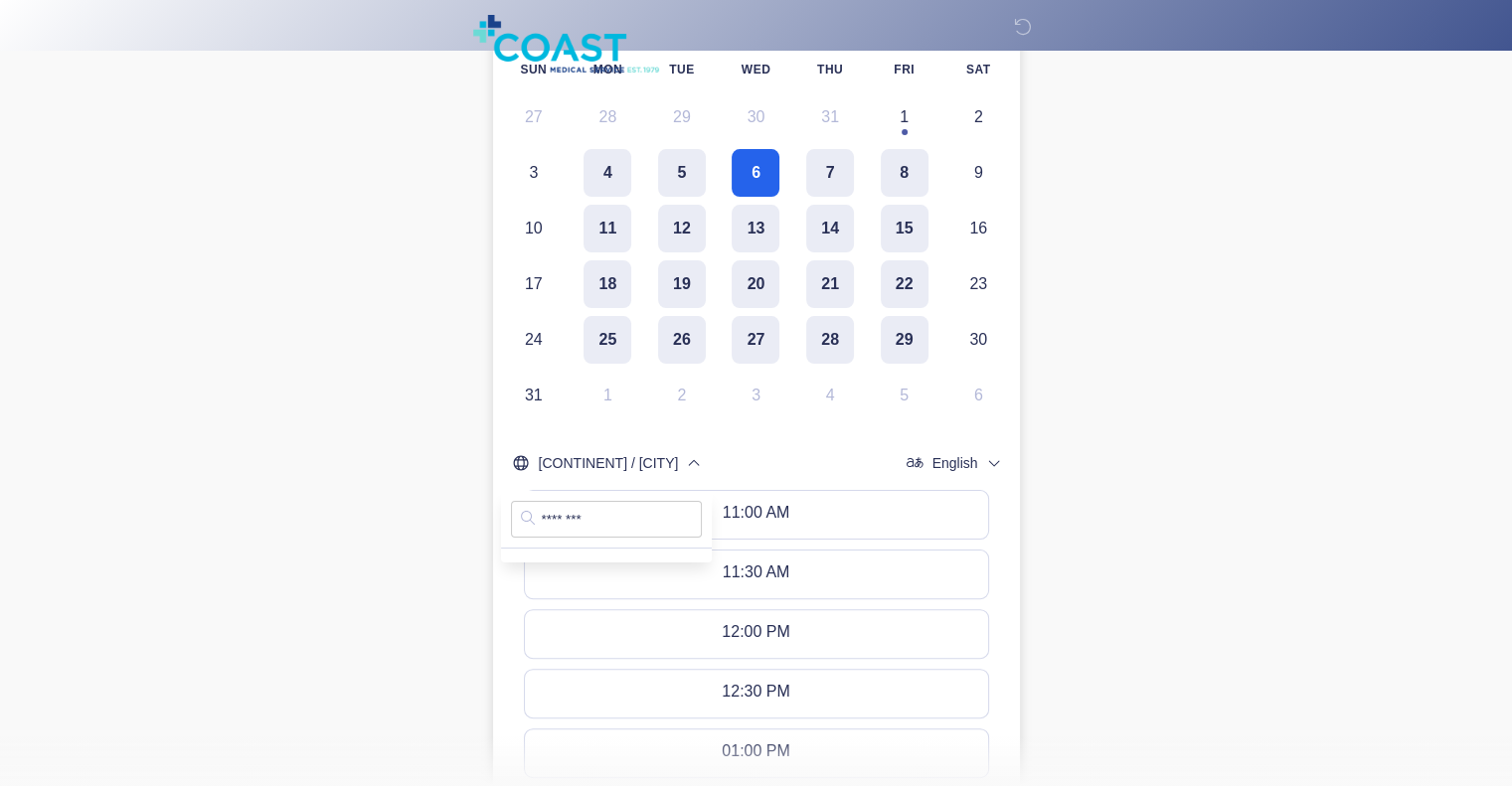 drag, startPoint x: 607, startPoint y: 521, endPoint x: 514, endPoint y: 512, distance: 93.43447 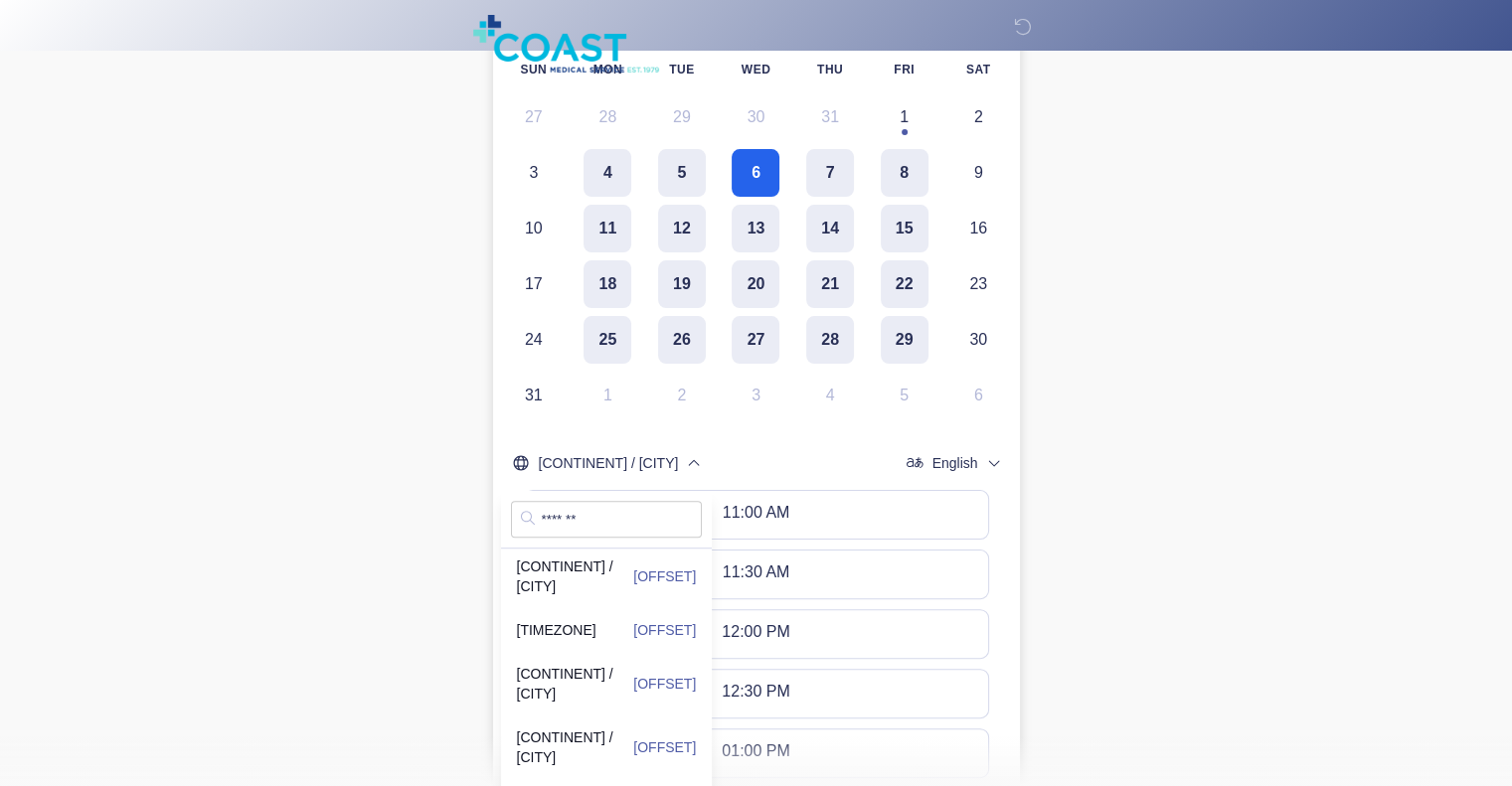 scroll, scrollTop: 1638, scrollLeft: 0, axis: vertical 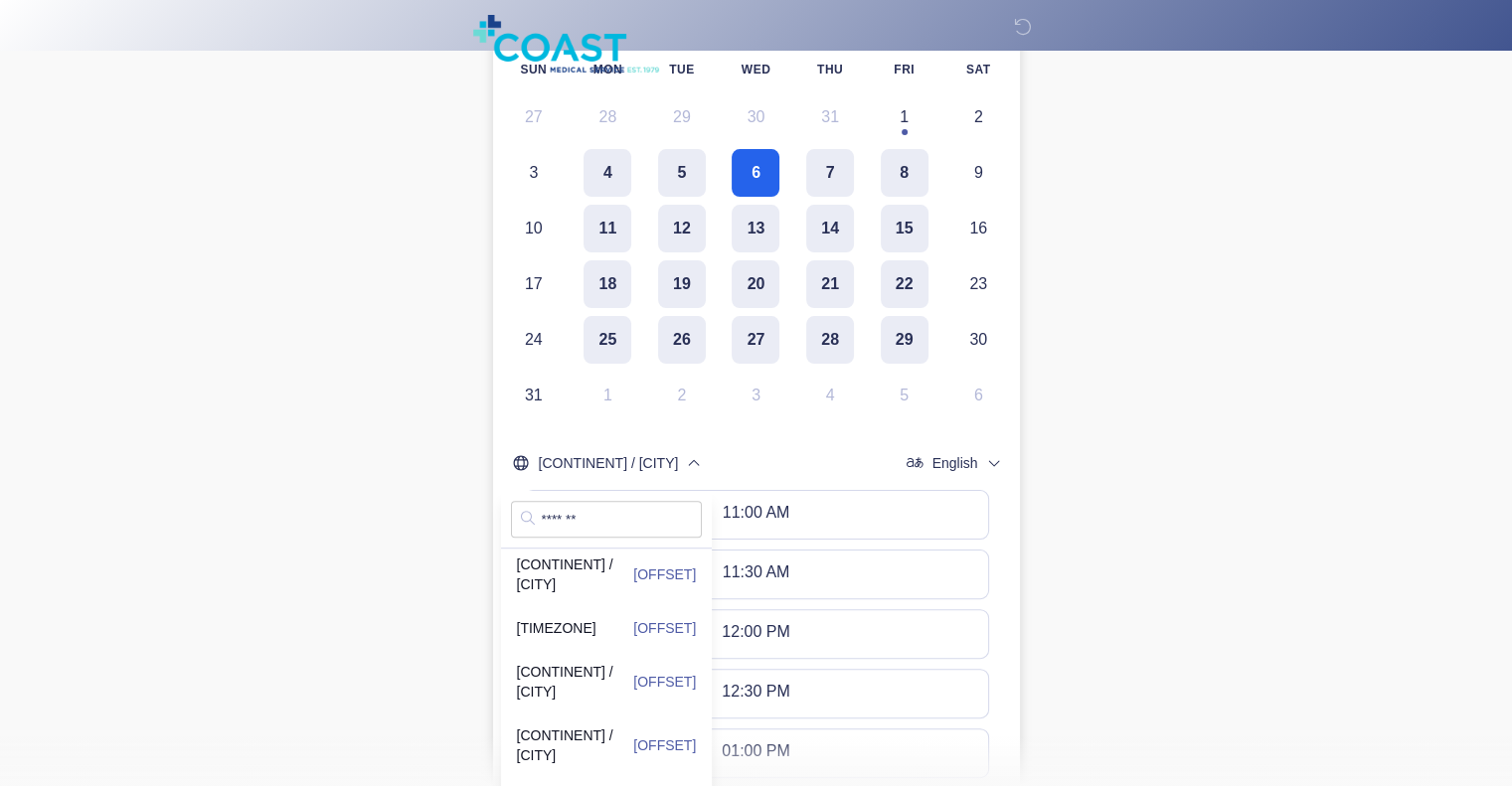 type on "*******" 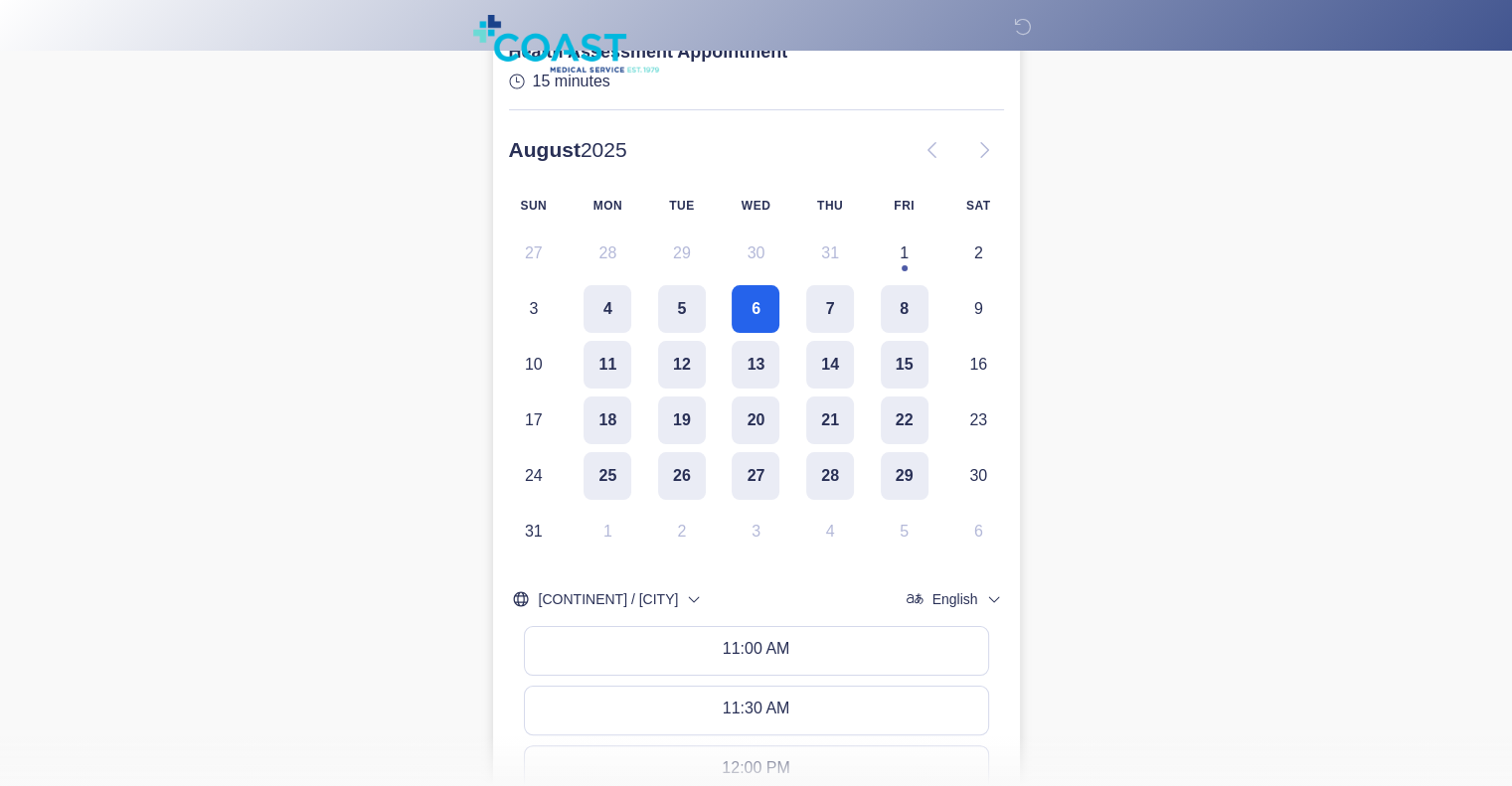 scroll, scrollTop: 210, scrollLeft: 0, axis: vertical 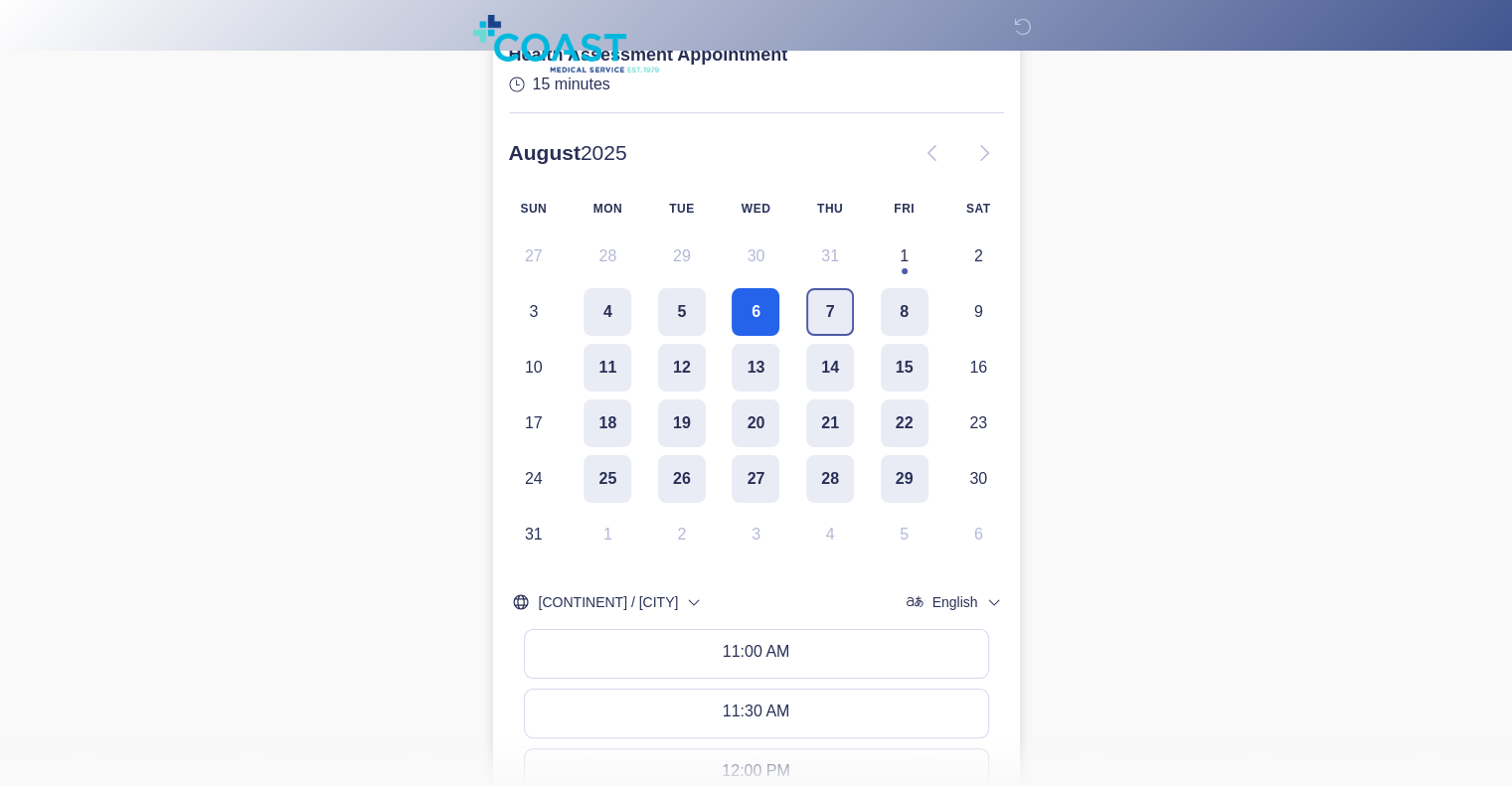 click on "7" at bounding box center (830, 312) 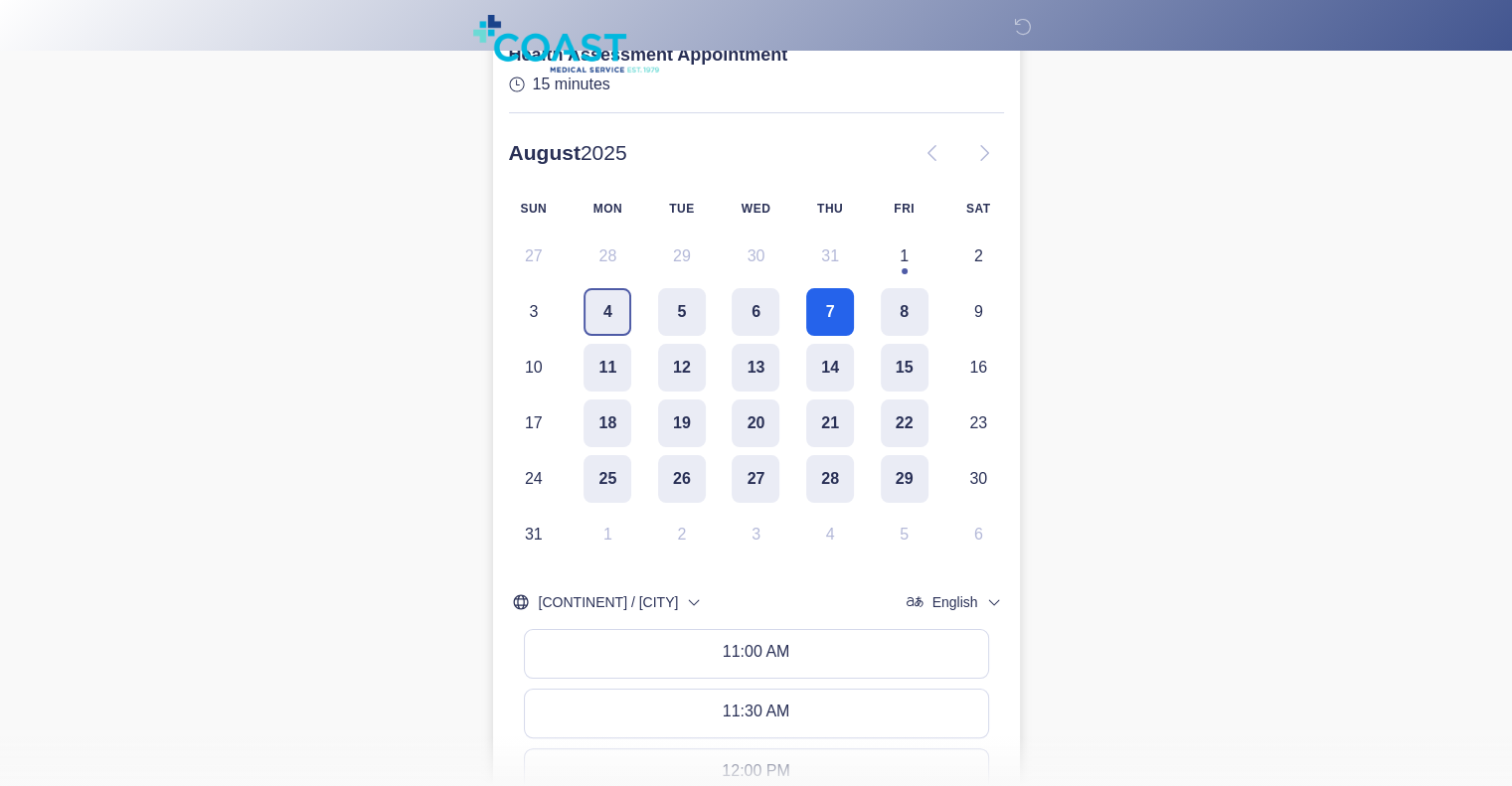 click on "4" at bounding box center (607, 312) 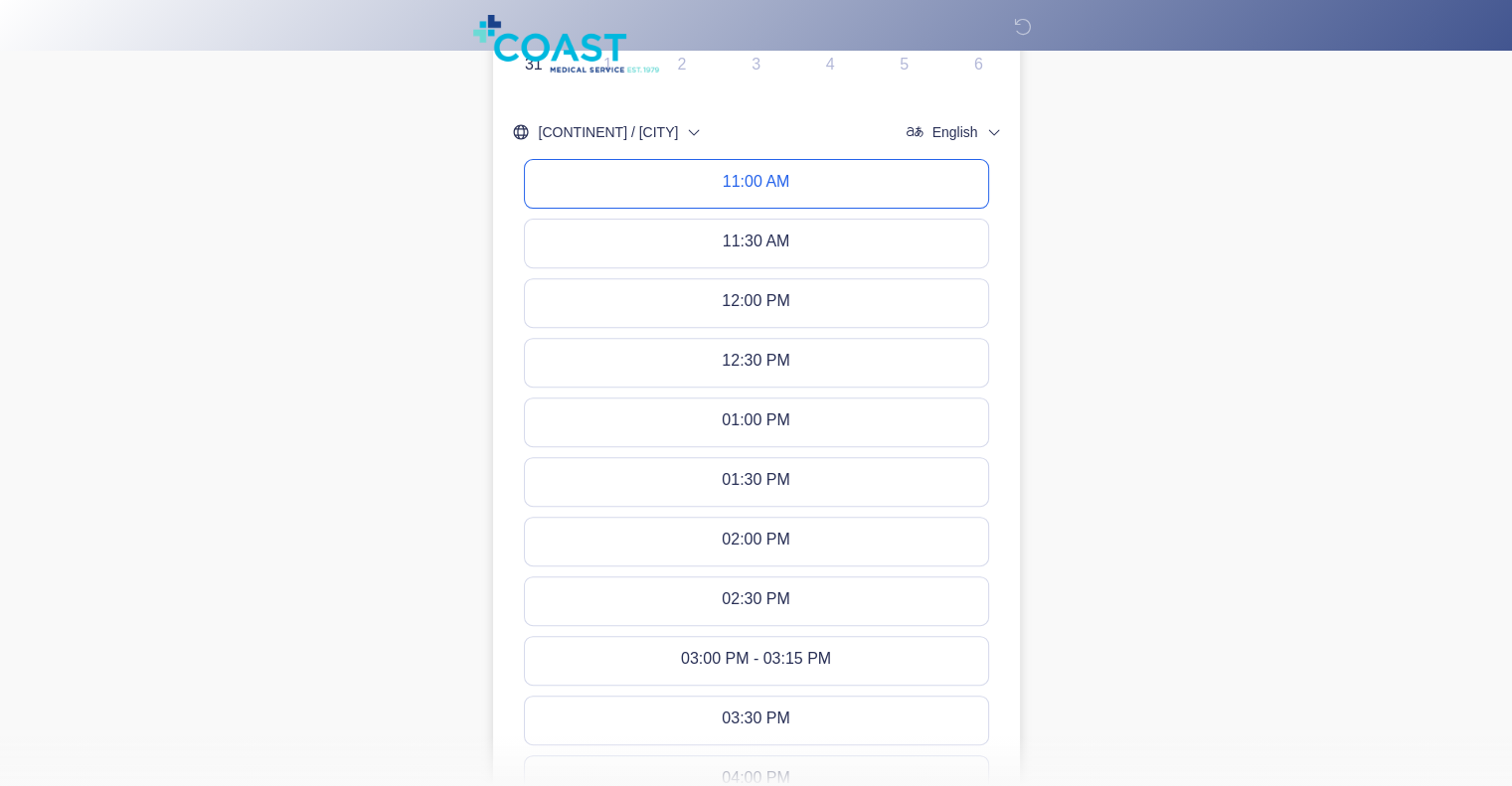 scroll, scrollTop: 1177, scrollLeft: 0, axis: vertical 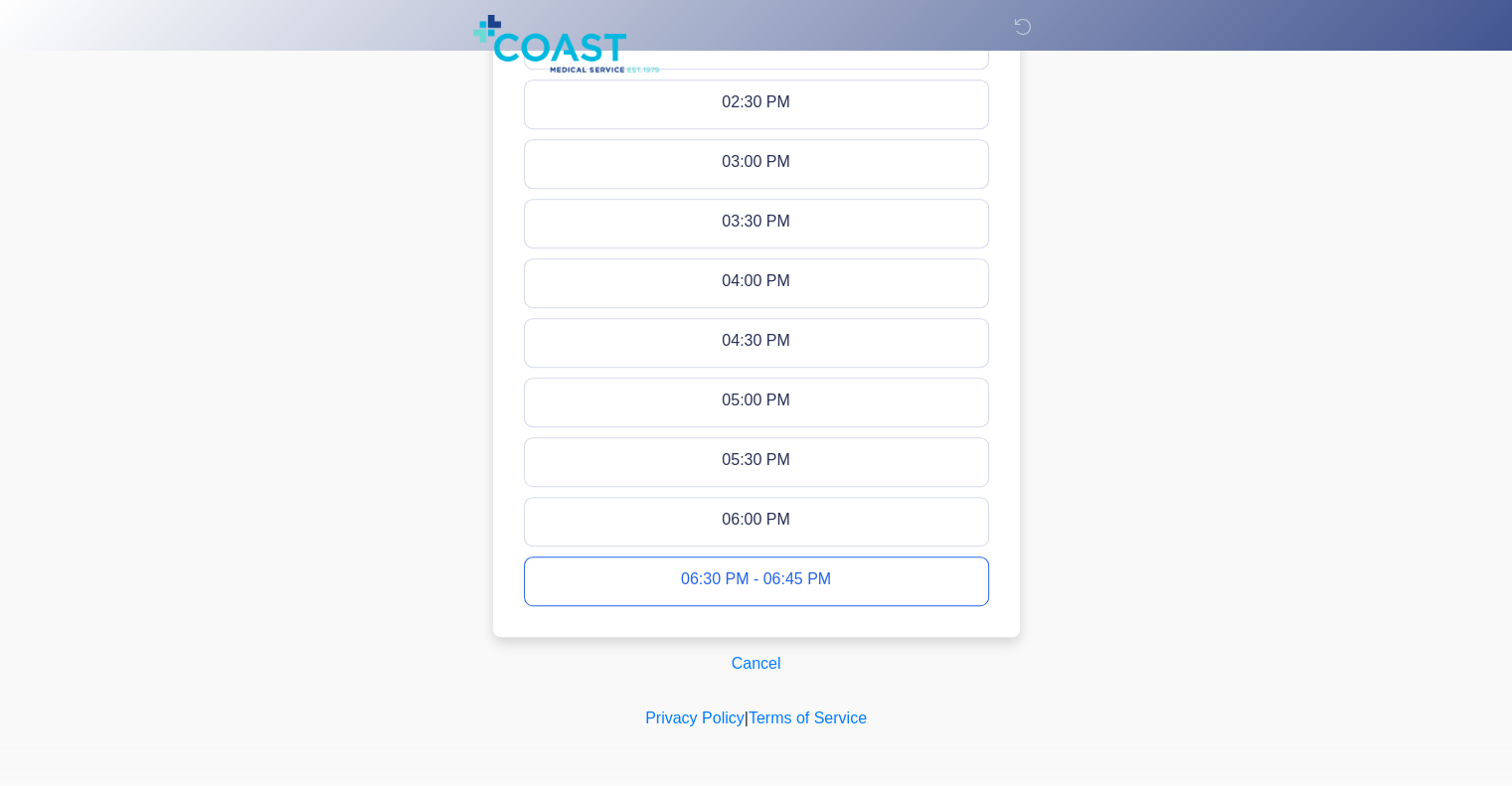 click on "06:30 PM - 06:45 PM" at bounding box center [756, 581] 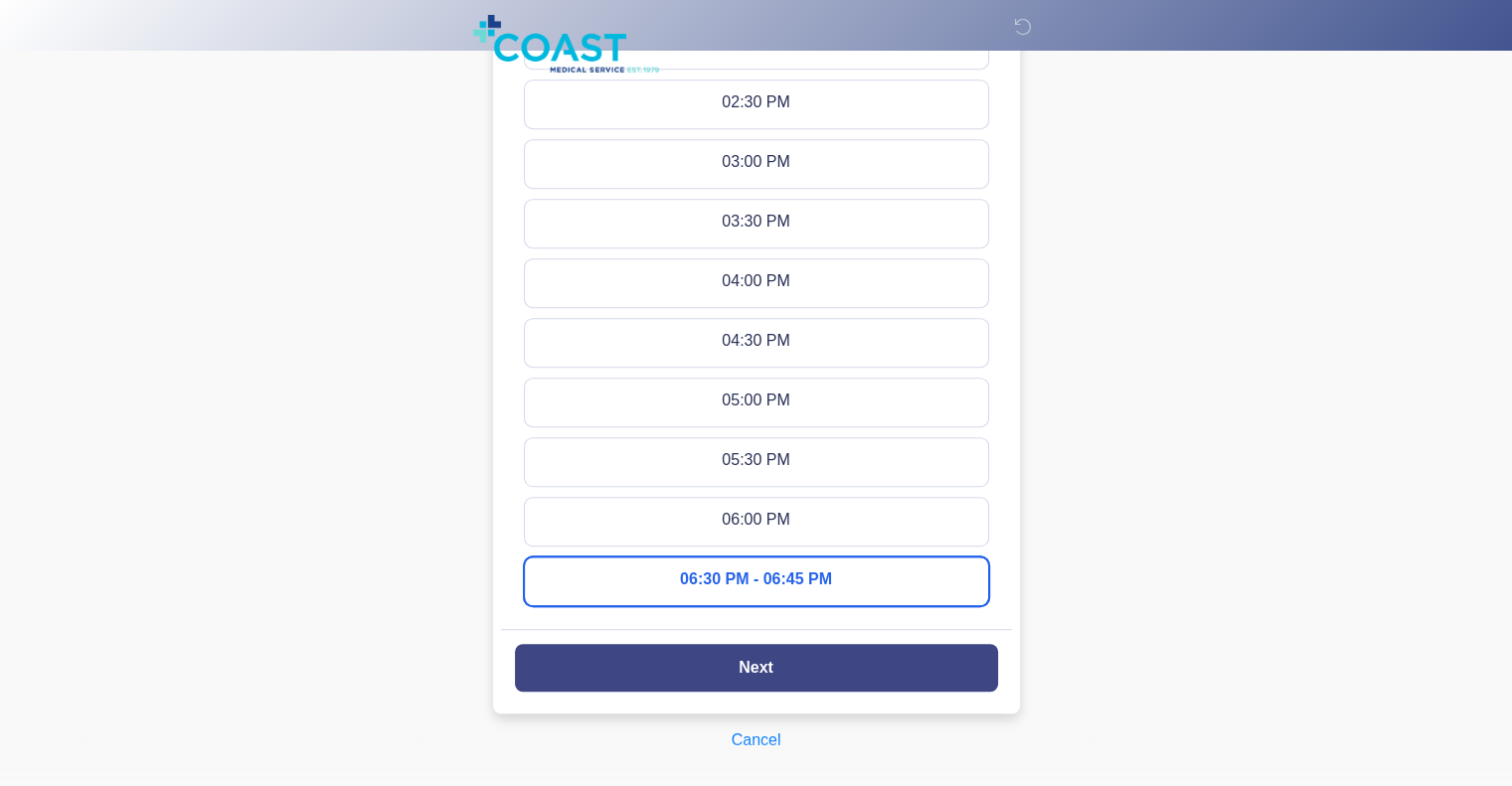 click on "Next" 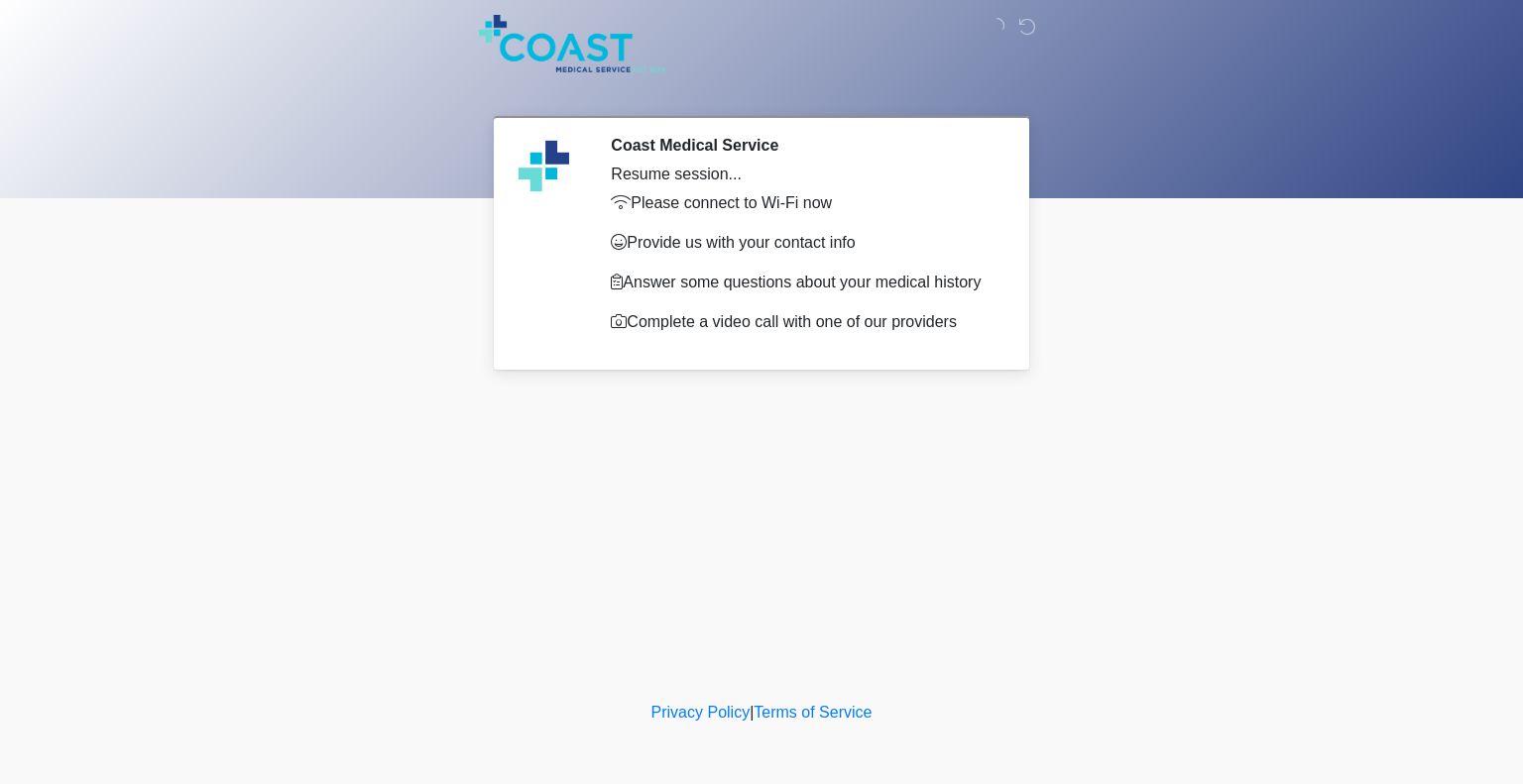 scroll, scrollTop: 0, scrollLeft: 0, axis: both 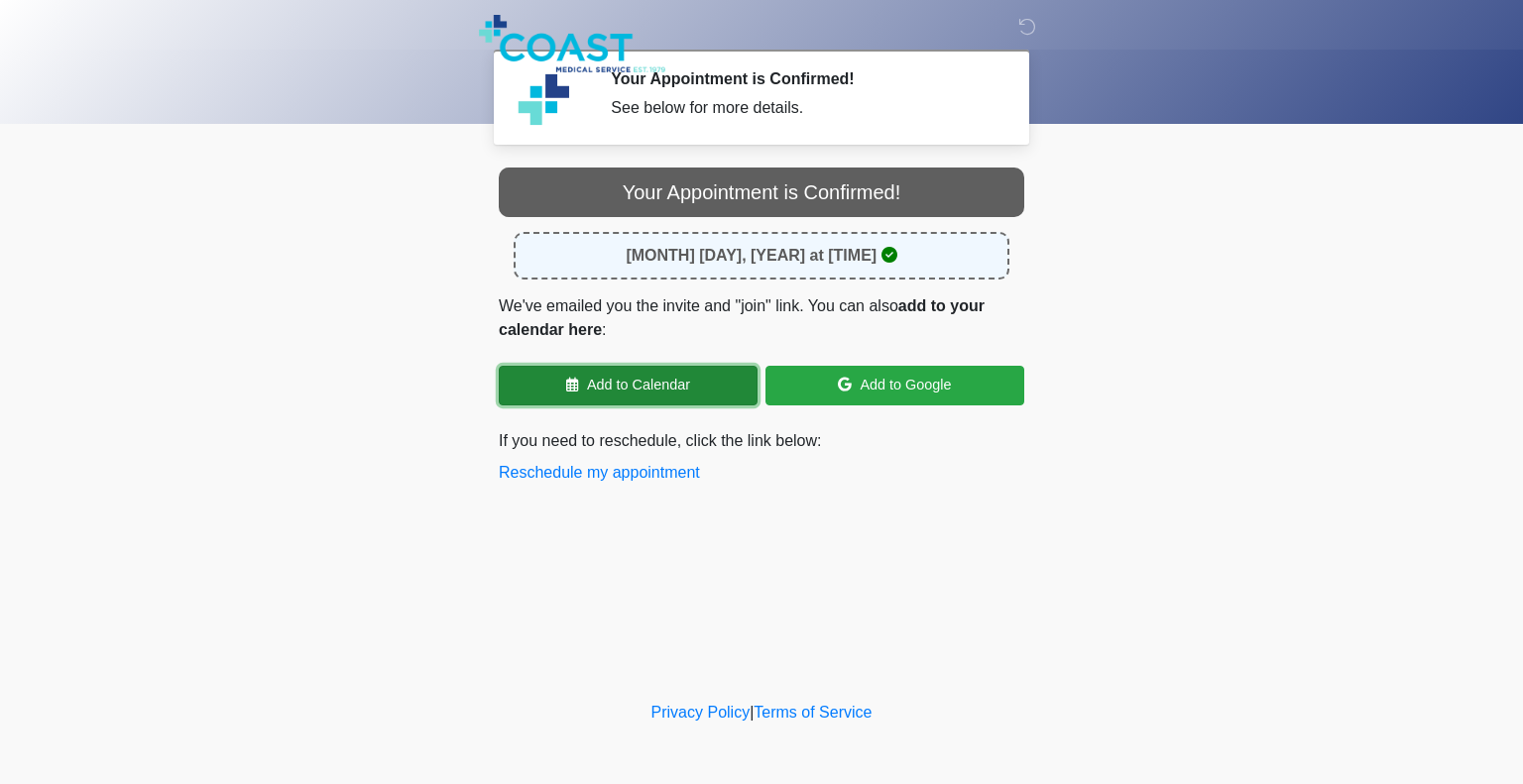 click on "Add to Calendar" at bounding box center [628, 386] 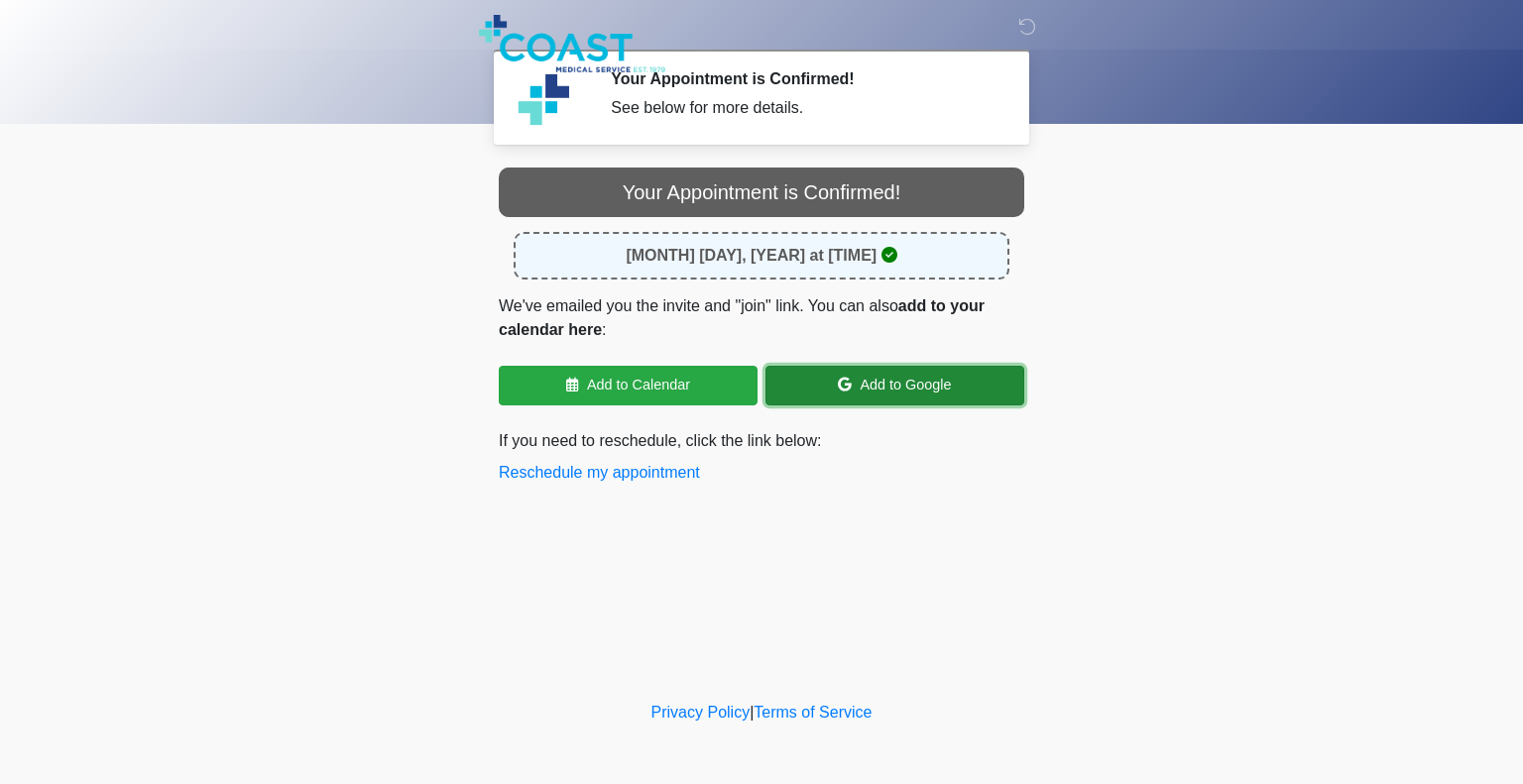 click on "Add to Google" at bounding box center (894, 386) 